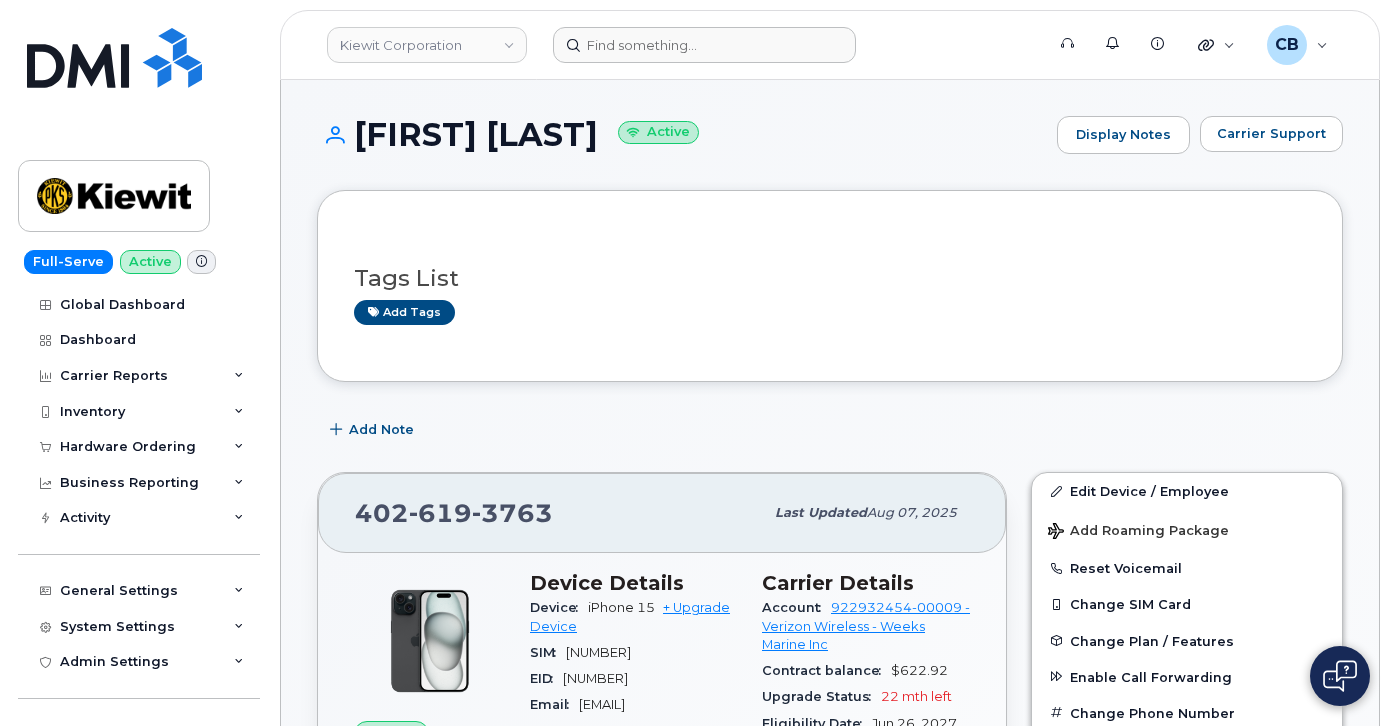 scroll, scrollTop: 0, scrollLeft: 0, axis: both 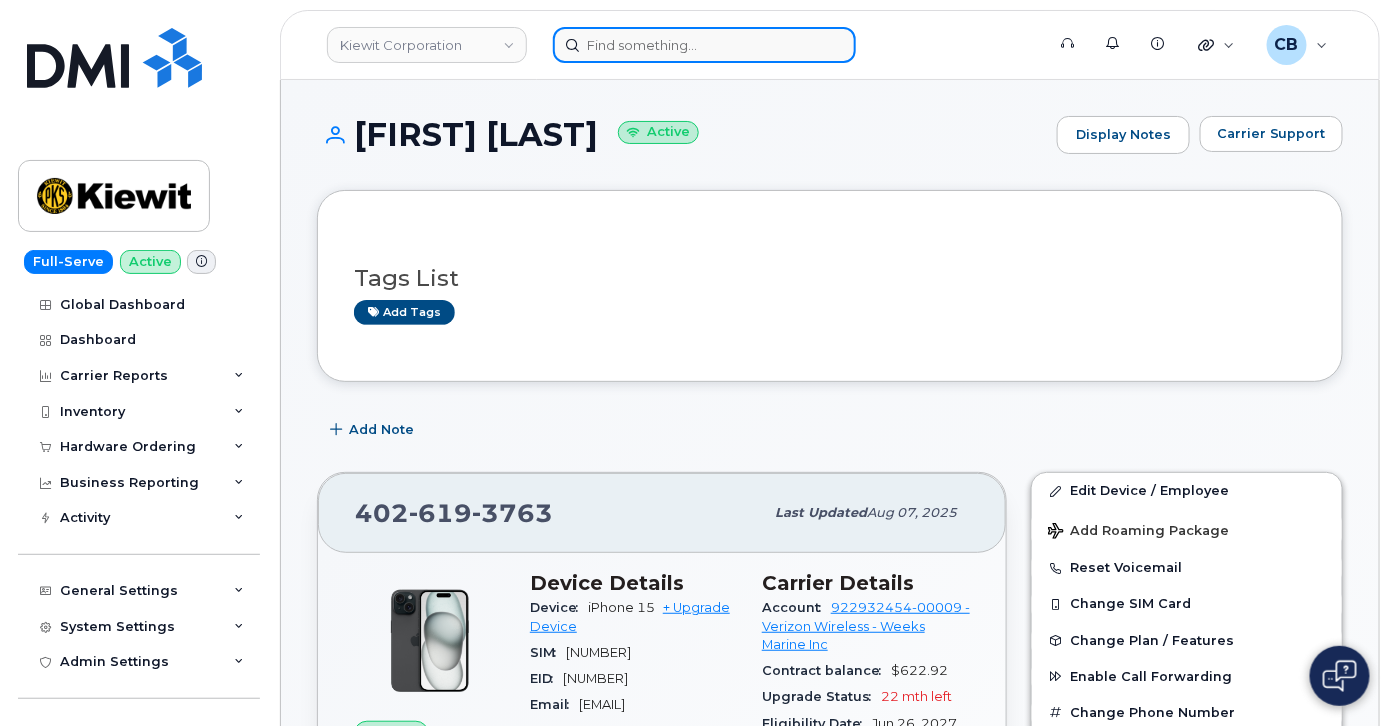 click at bounding box center (704, 45) 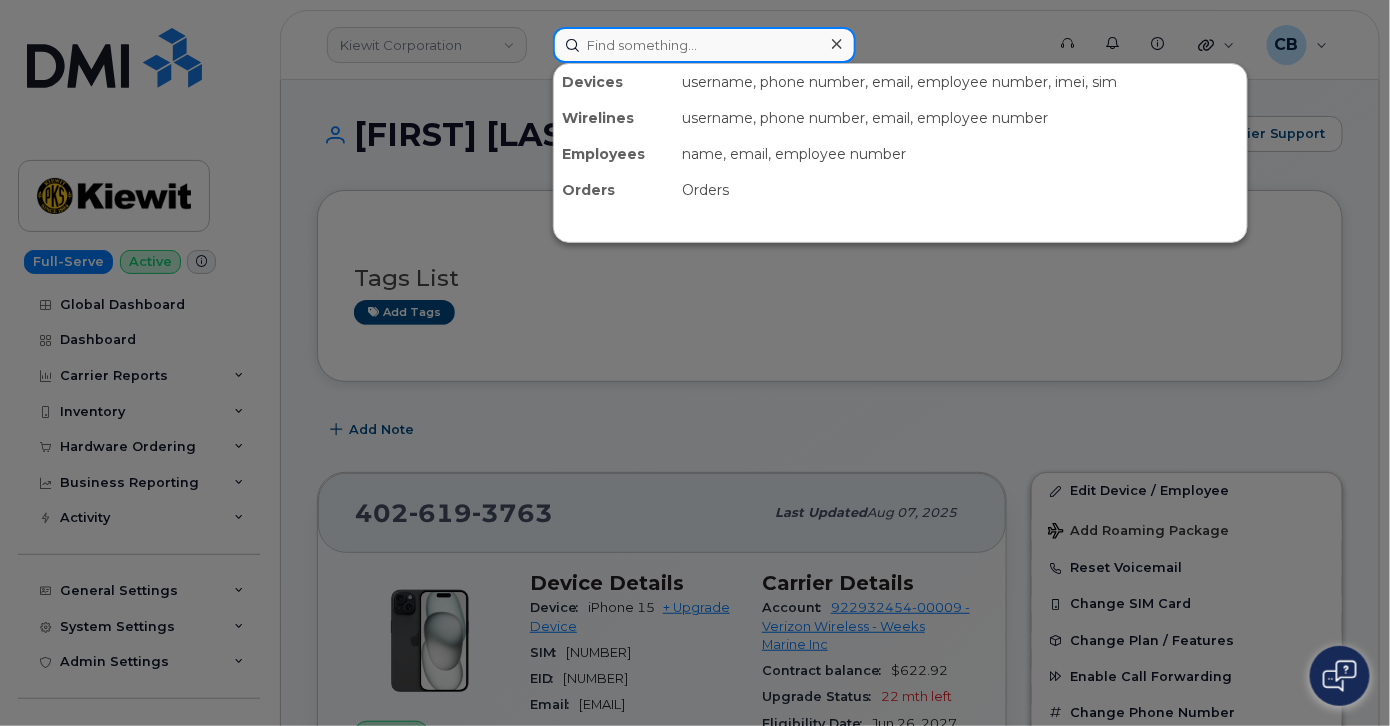 paste on "970-531-9476" 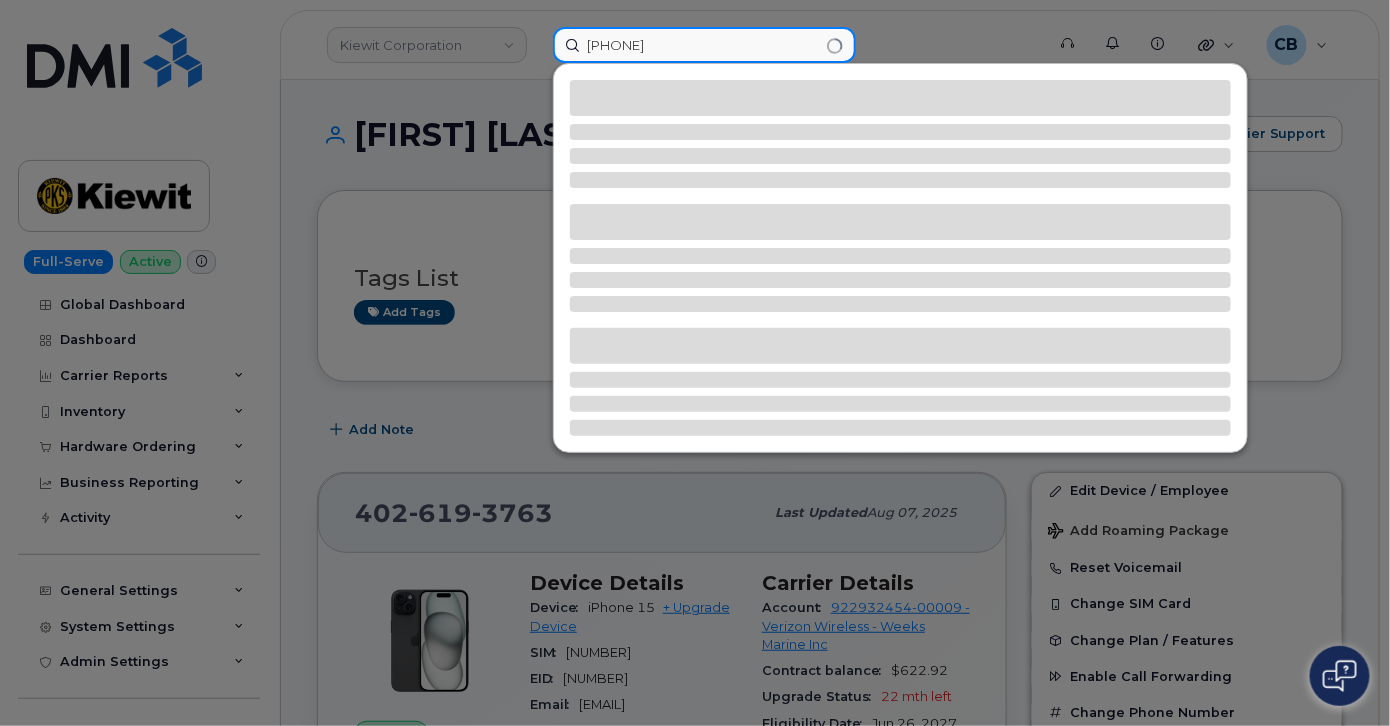 type on "970-531-9476" 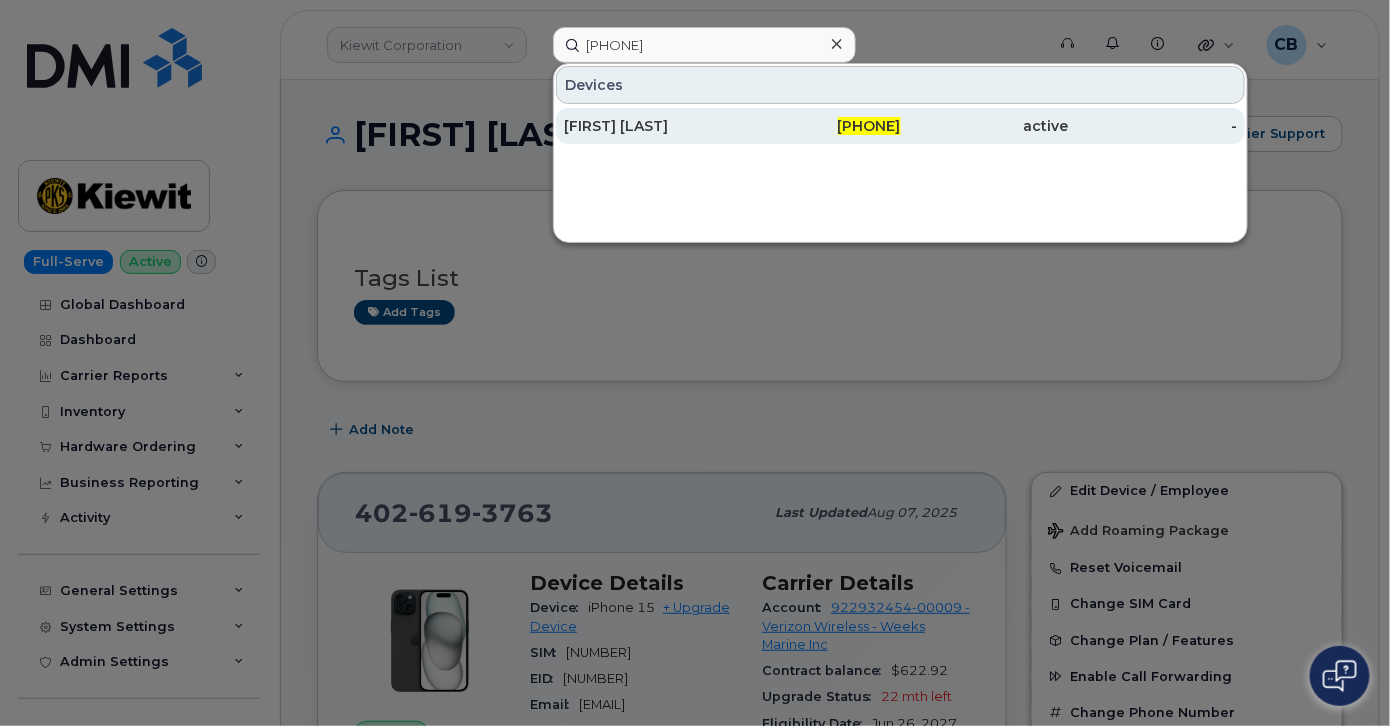 click on "Justin Poole" at bounding box center [648, 126] 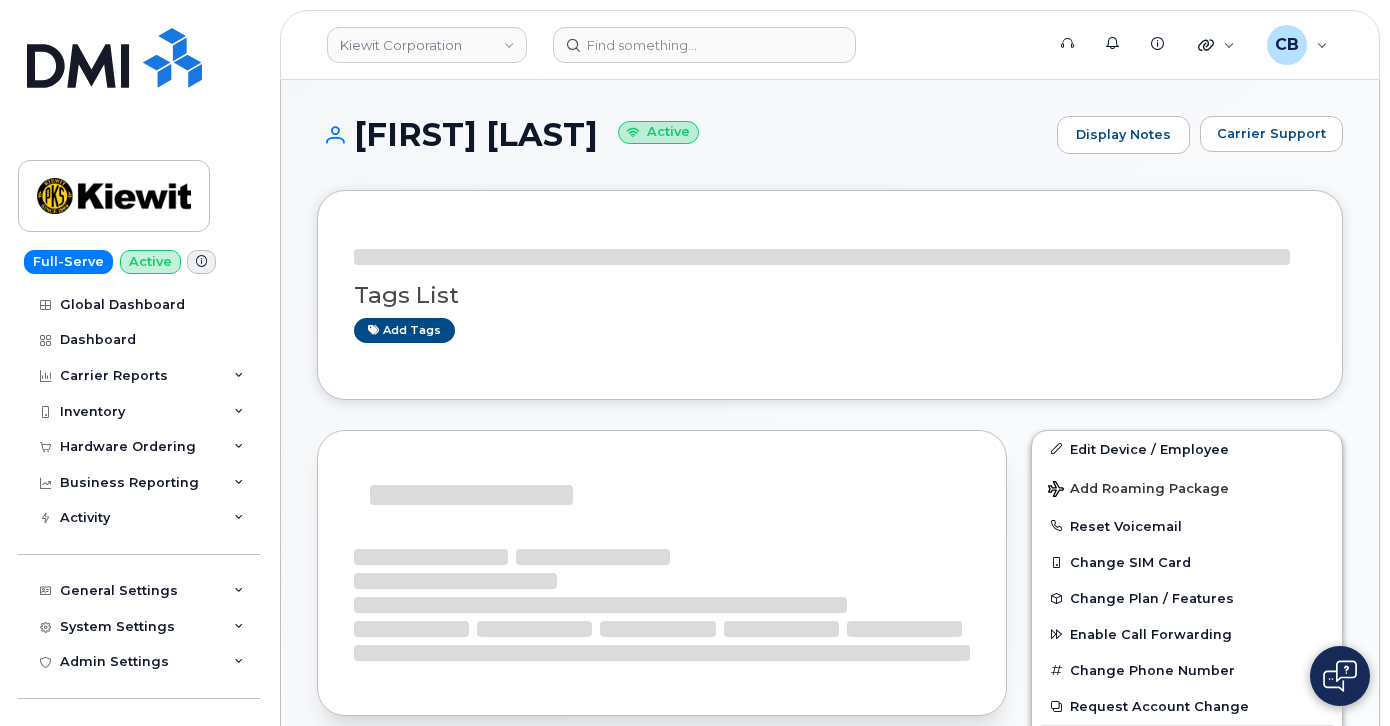 scroll, scrollTop: 0, scrollLeft: 0, axis: both 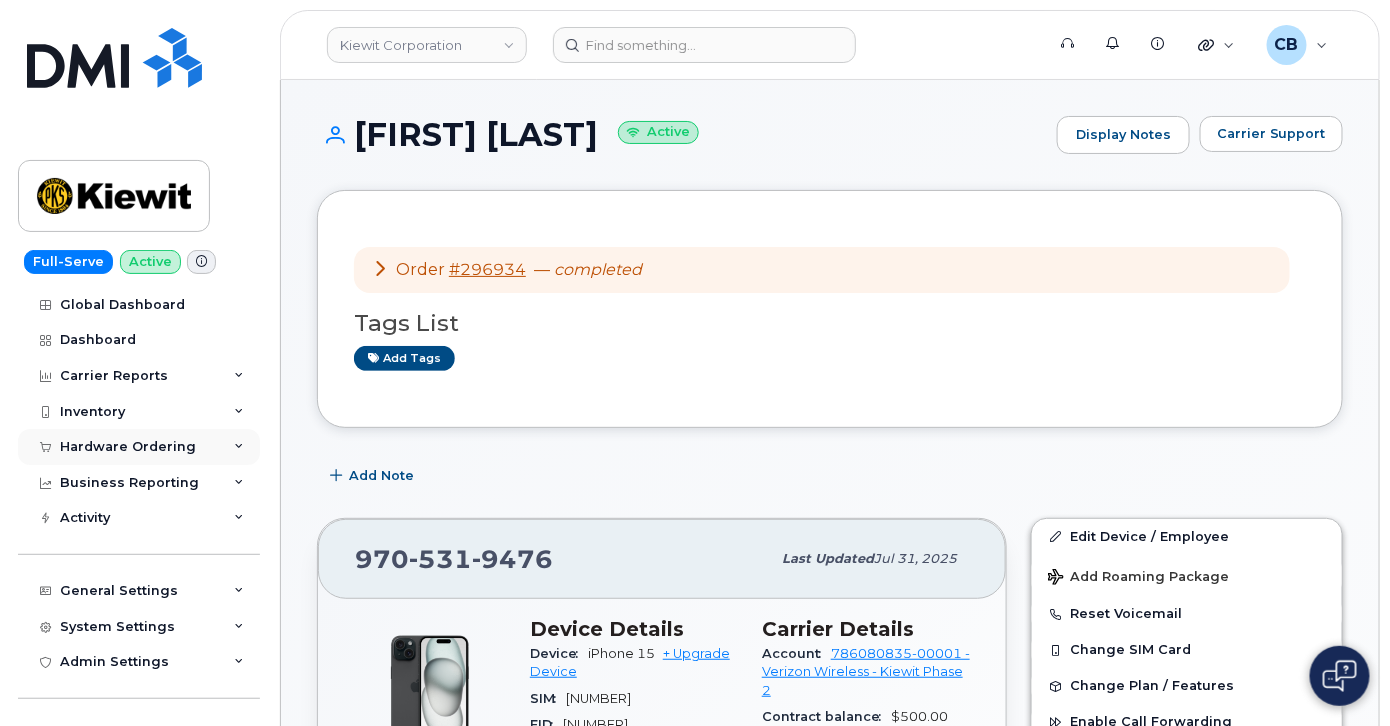 click on "Hardware Ordering" at bounding box center [139, 447] 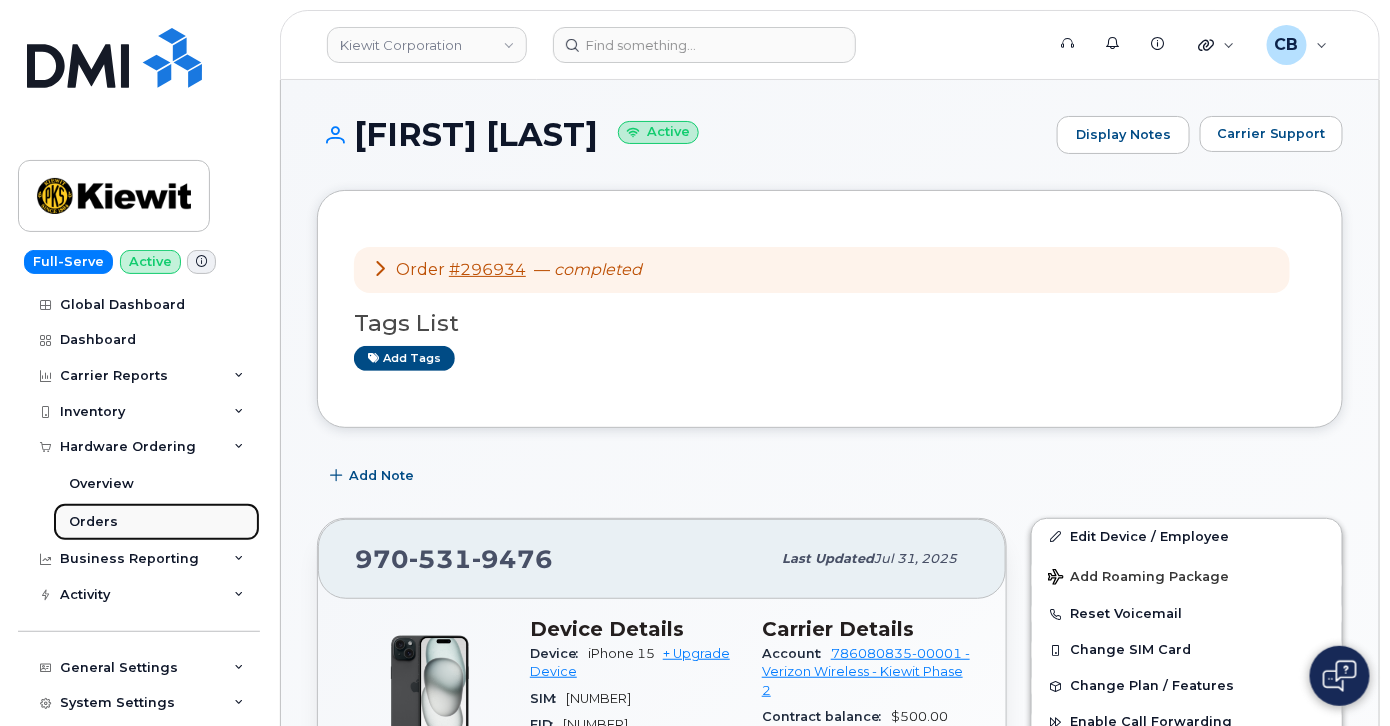 click on "Orders" at bounding box center (93, 522) 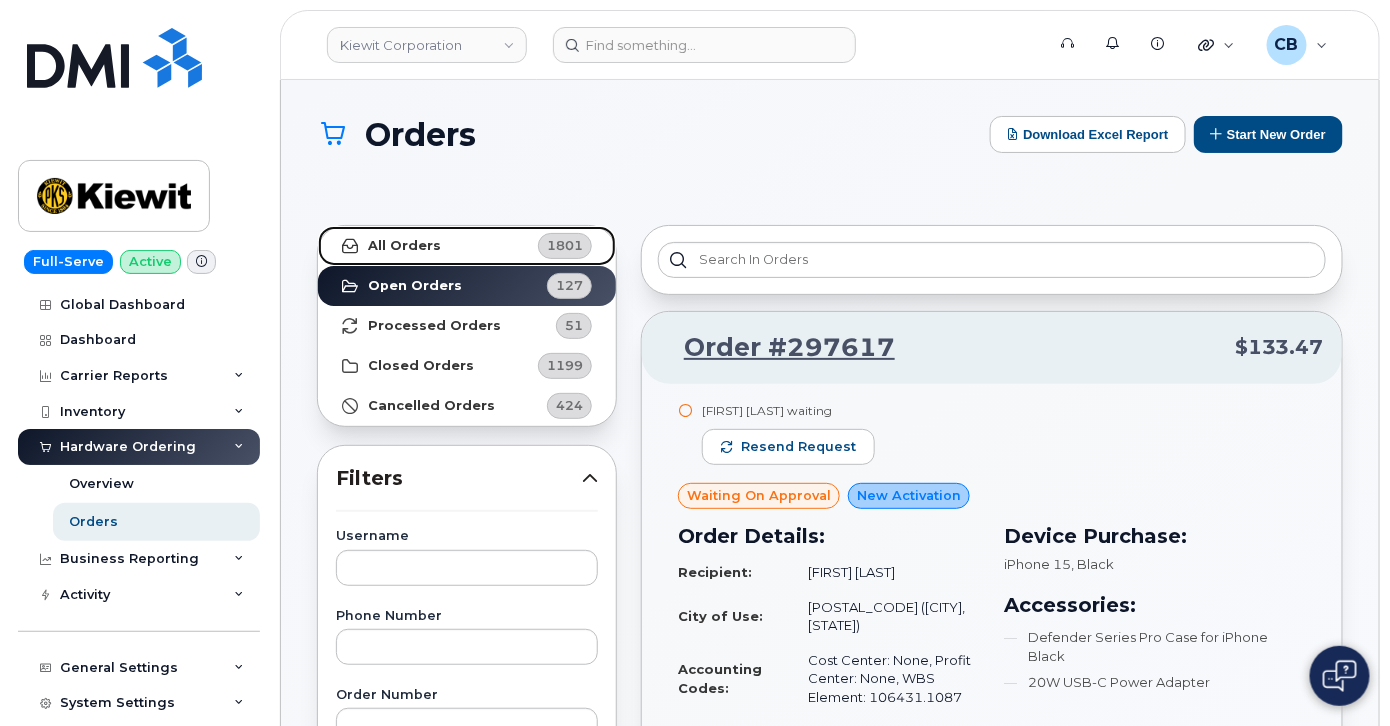 click on "All Orders" at bounding box center [404, 246] 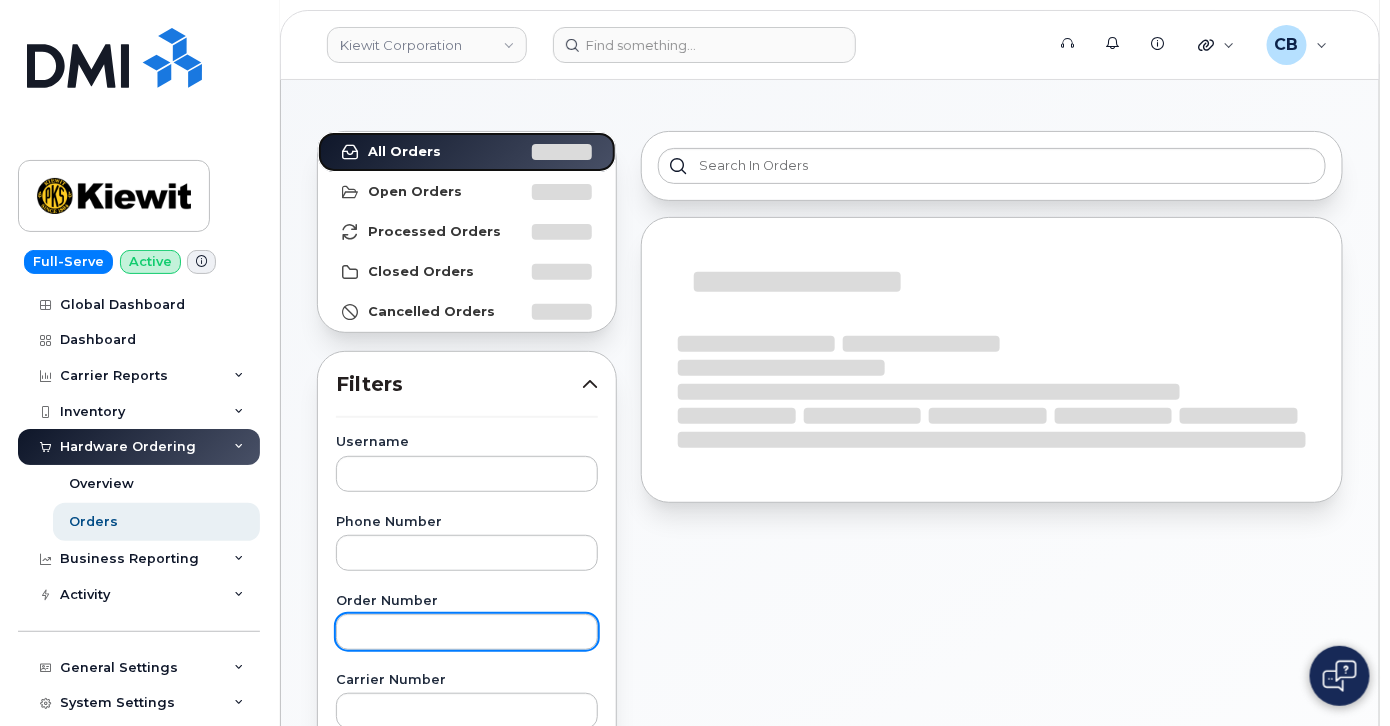 scroll, scrollTop: 181, scrollLeft: 0, axis: vertical 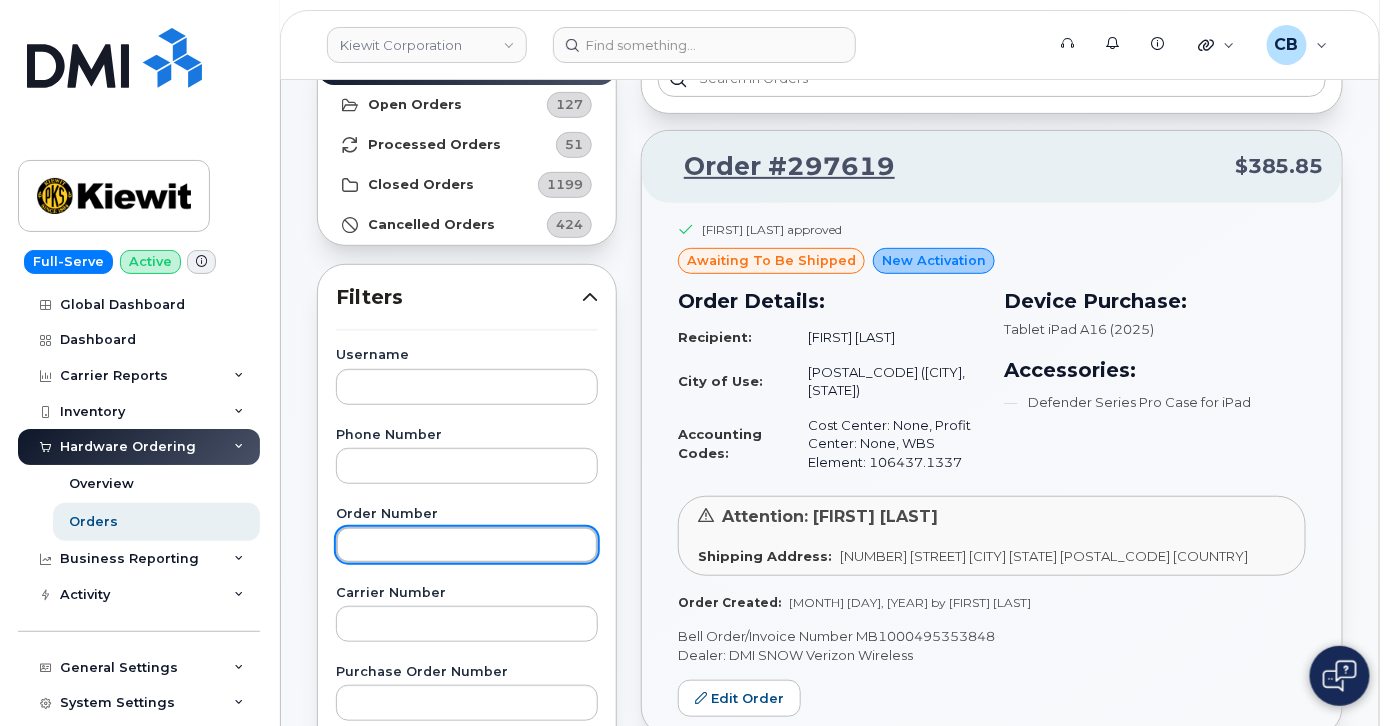 click at bounding box center (467, 545) 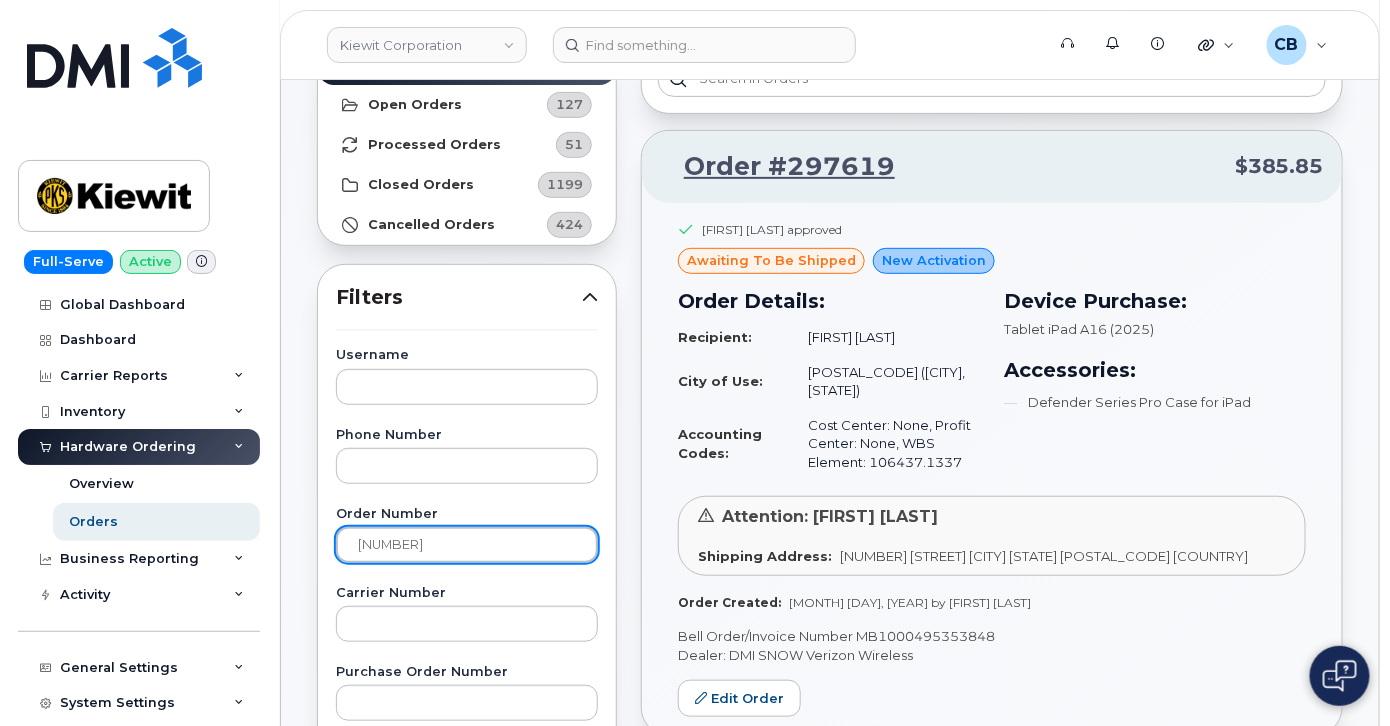 type on "296368" 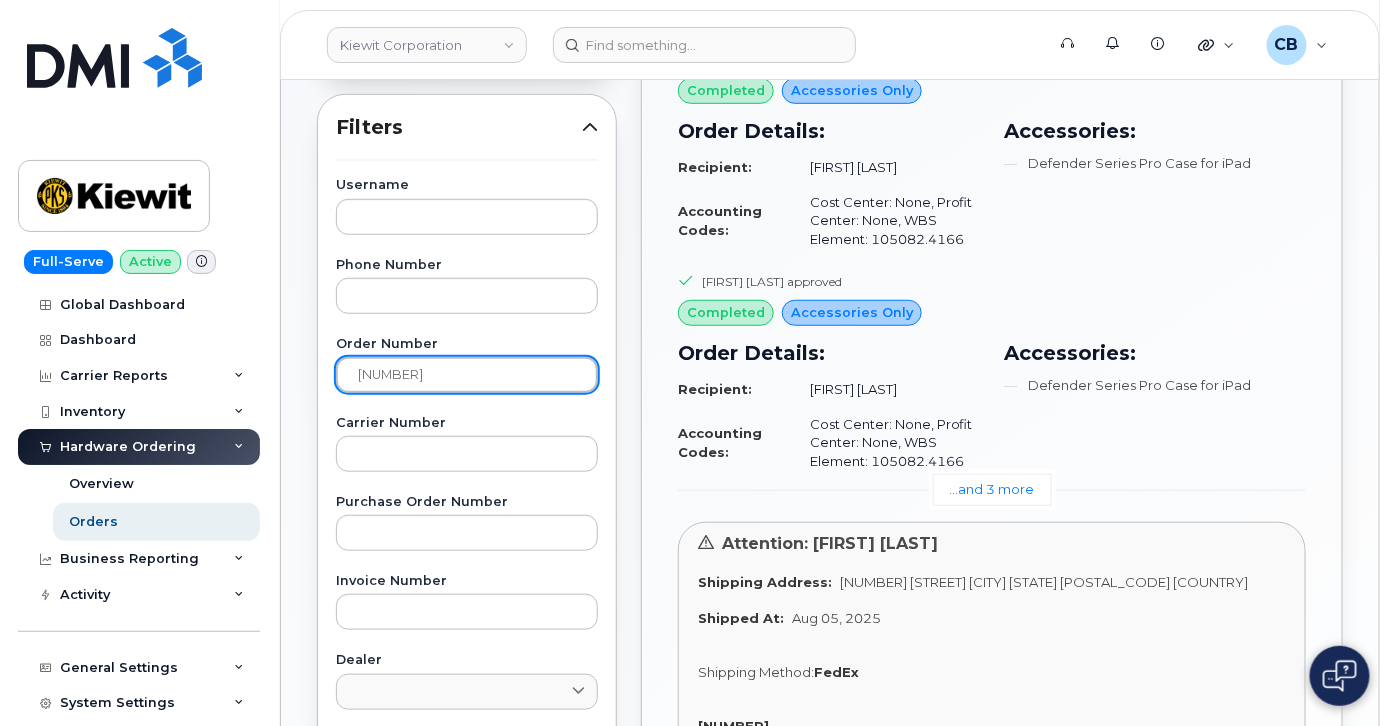 scroll, scrollTop: 363, scrollLeft: 0, axis: vertical 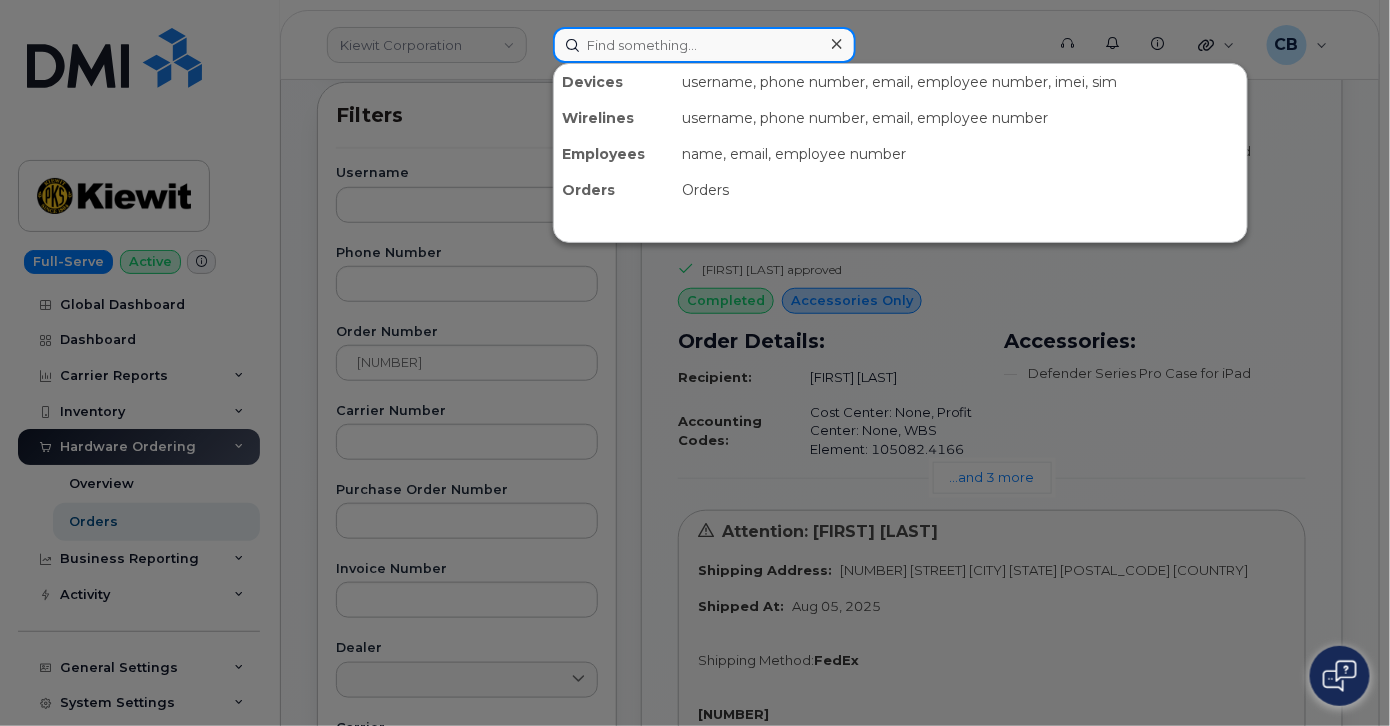 click at bounding box center (704, 45) 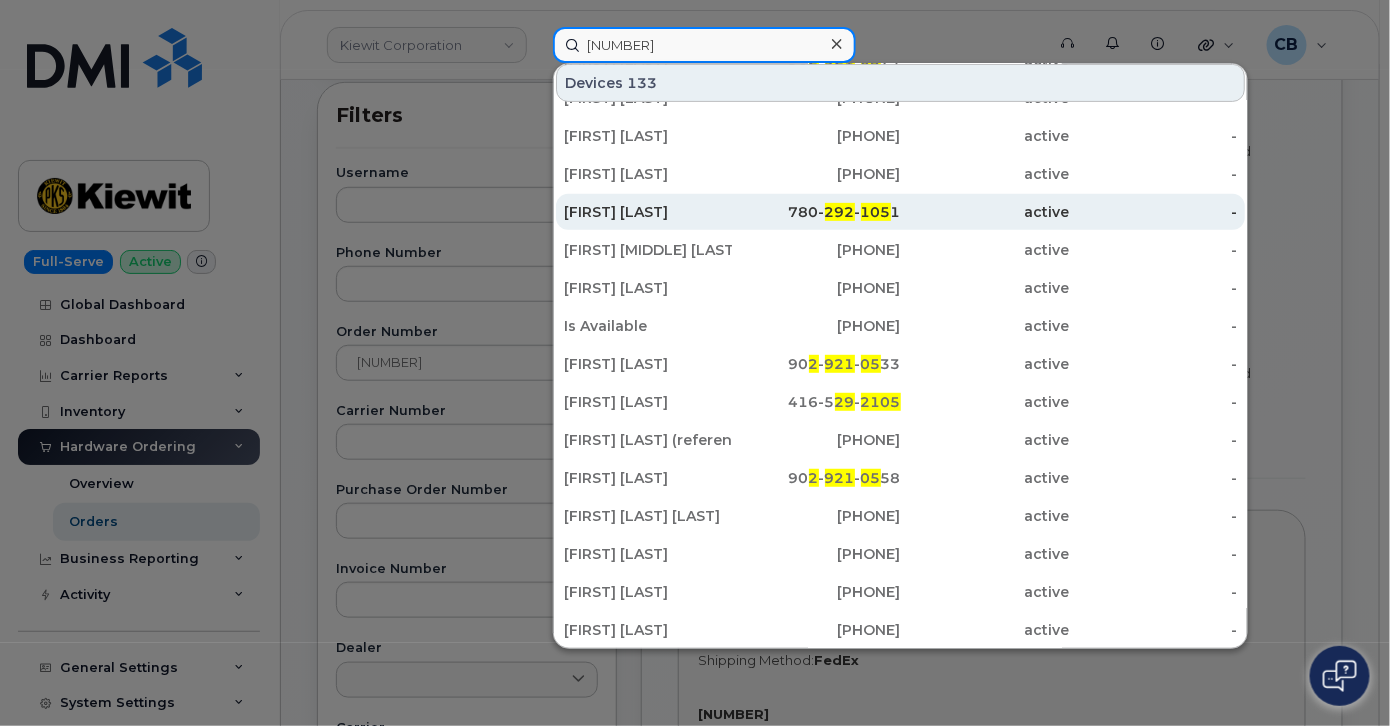 scroll, scrollTop: 456, scrollLeft: 0, axis: vertical 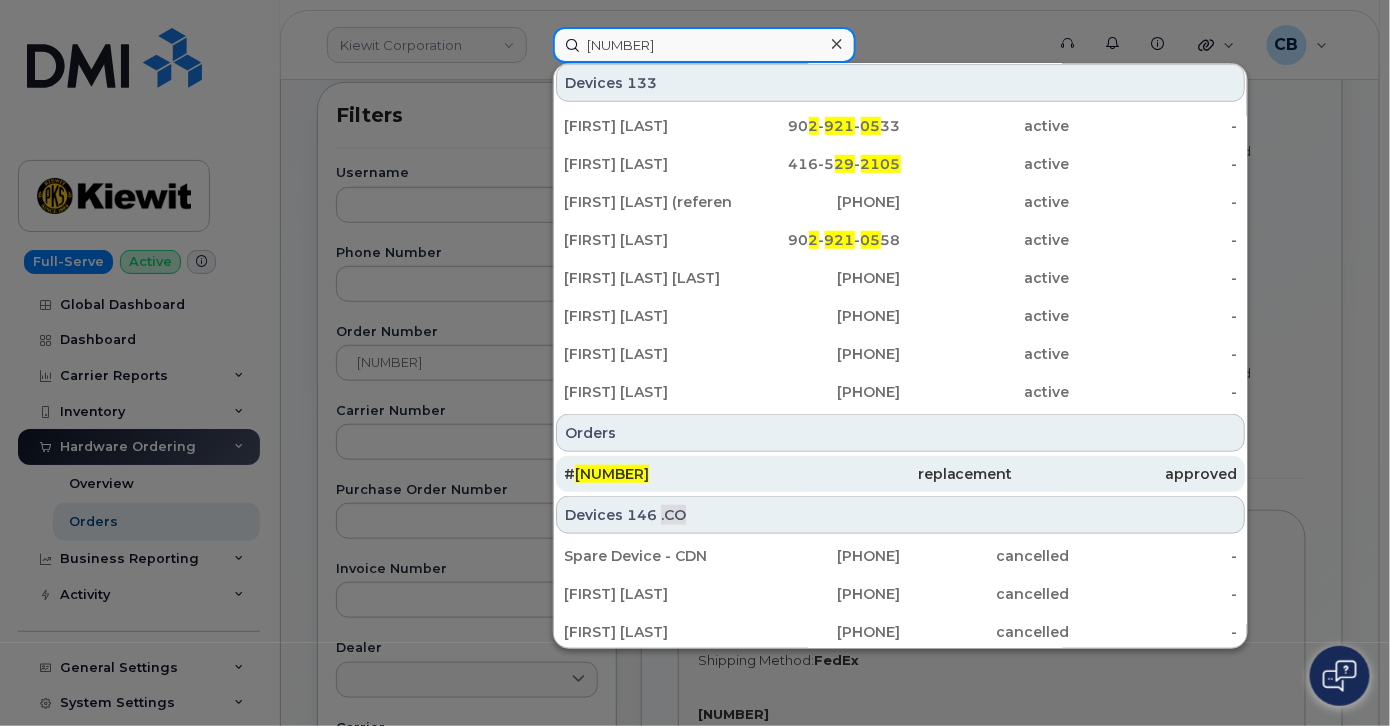 type on "292105" 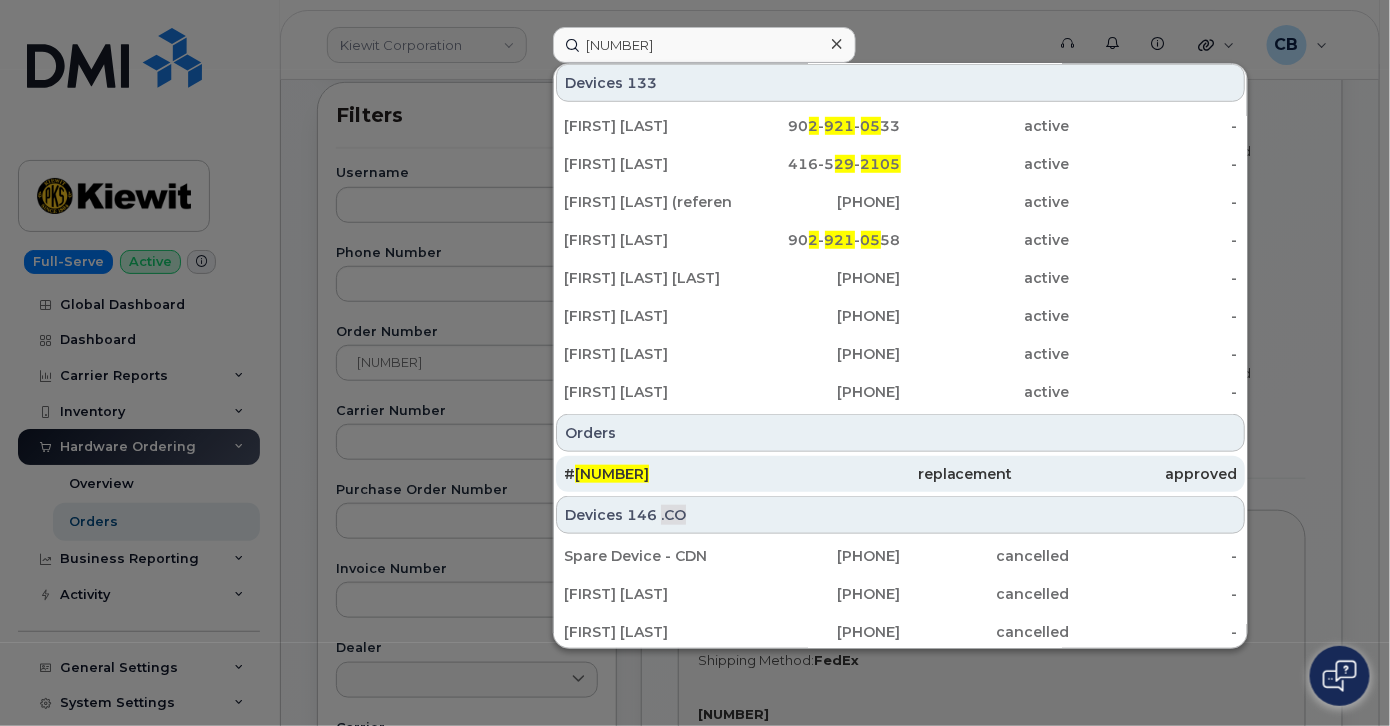 click on "292105" at bounding box center (612, 474) 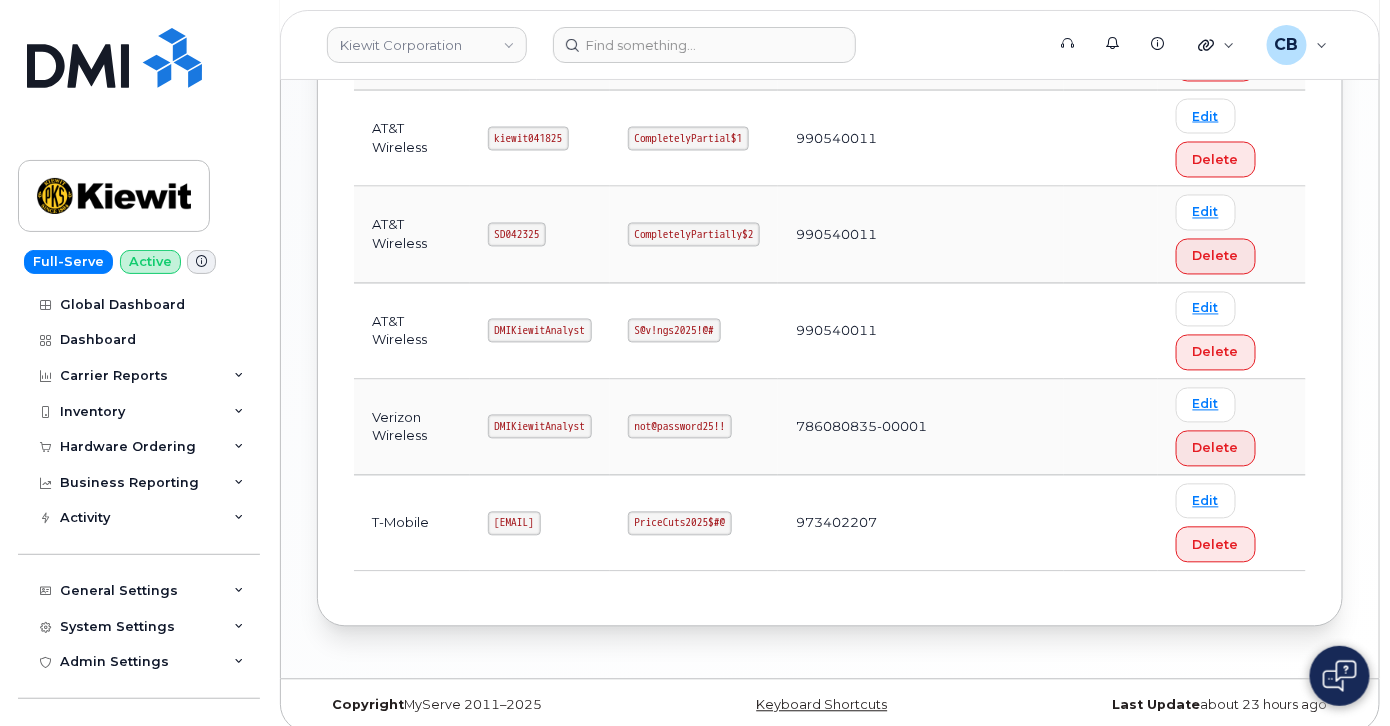 scroll, scrollTop: 1156, scrollLeft: 0, axis: vertical 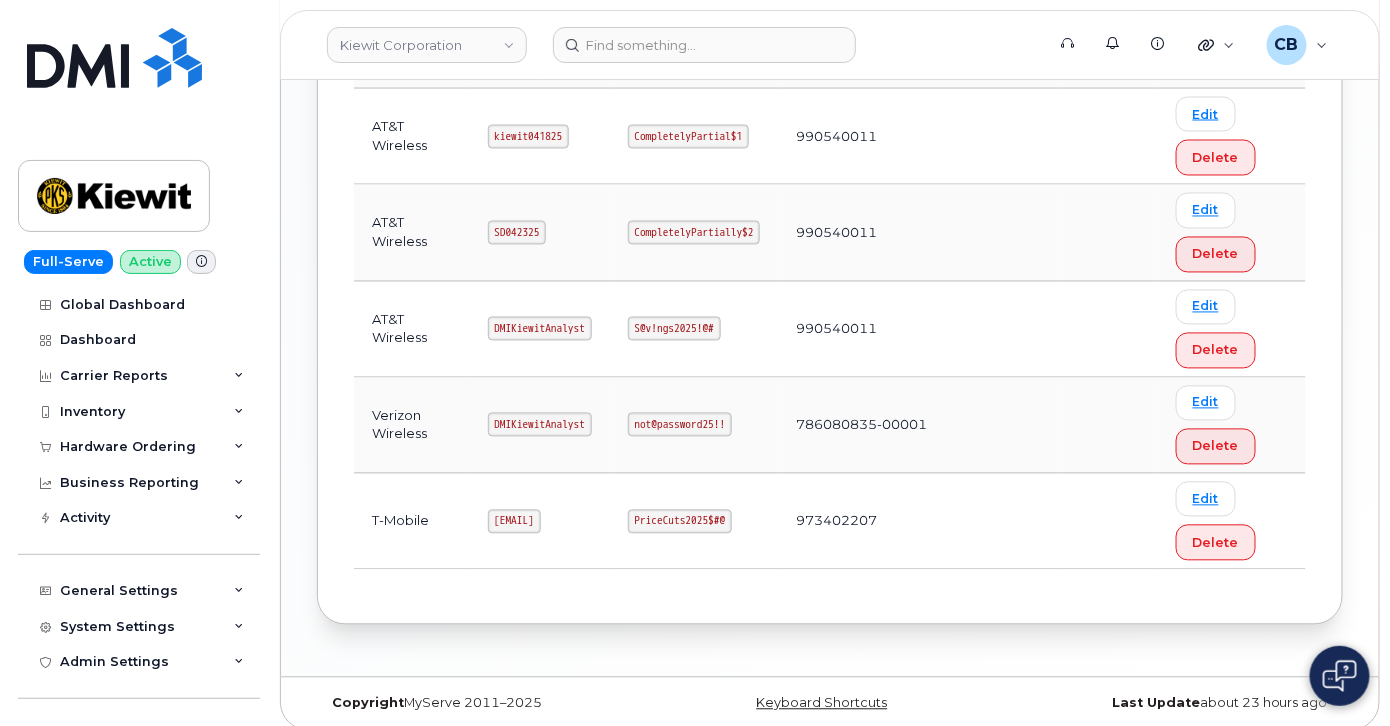 click on "[EMAIL]" at bounding box center (514, 522) 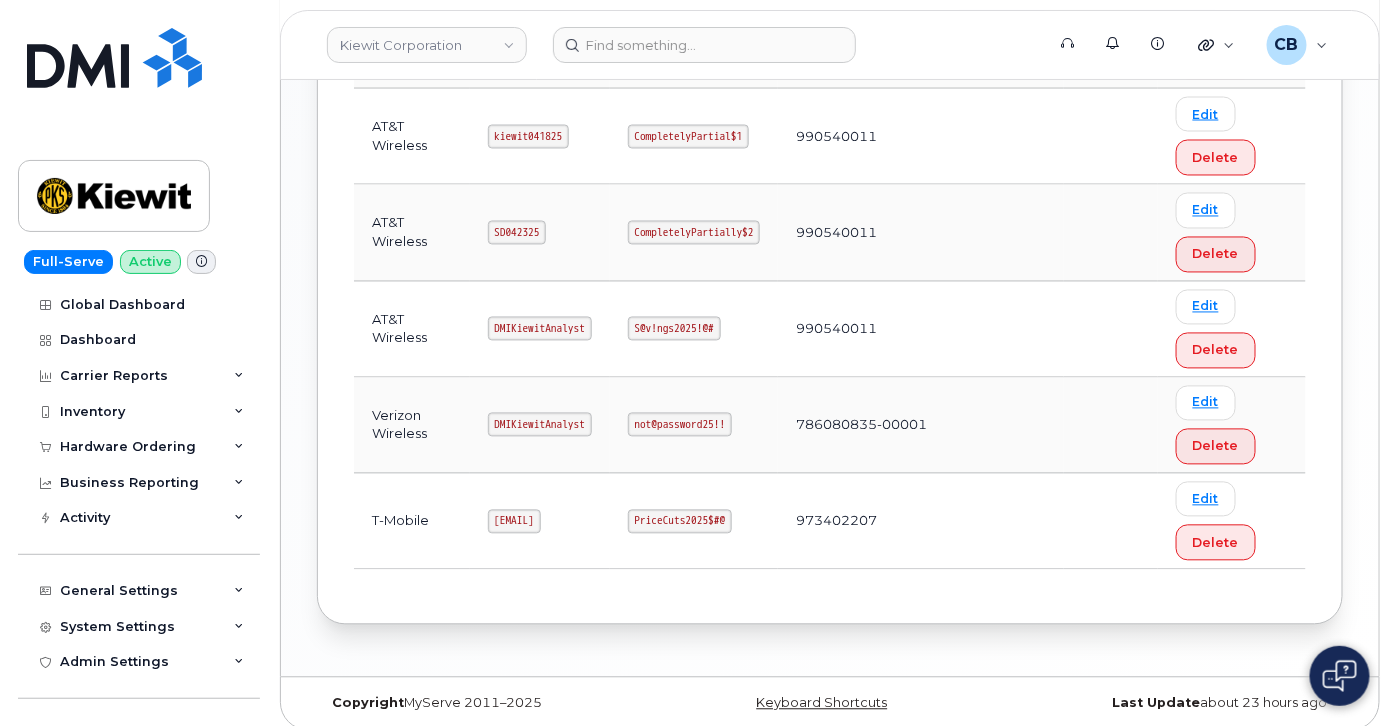 click on "DMIKiewitAnalyst" at bounding box center [540, 425] 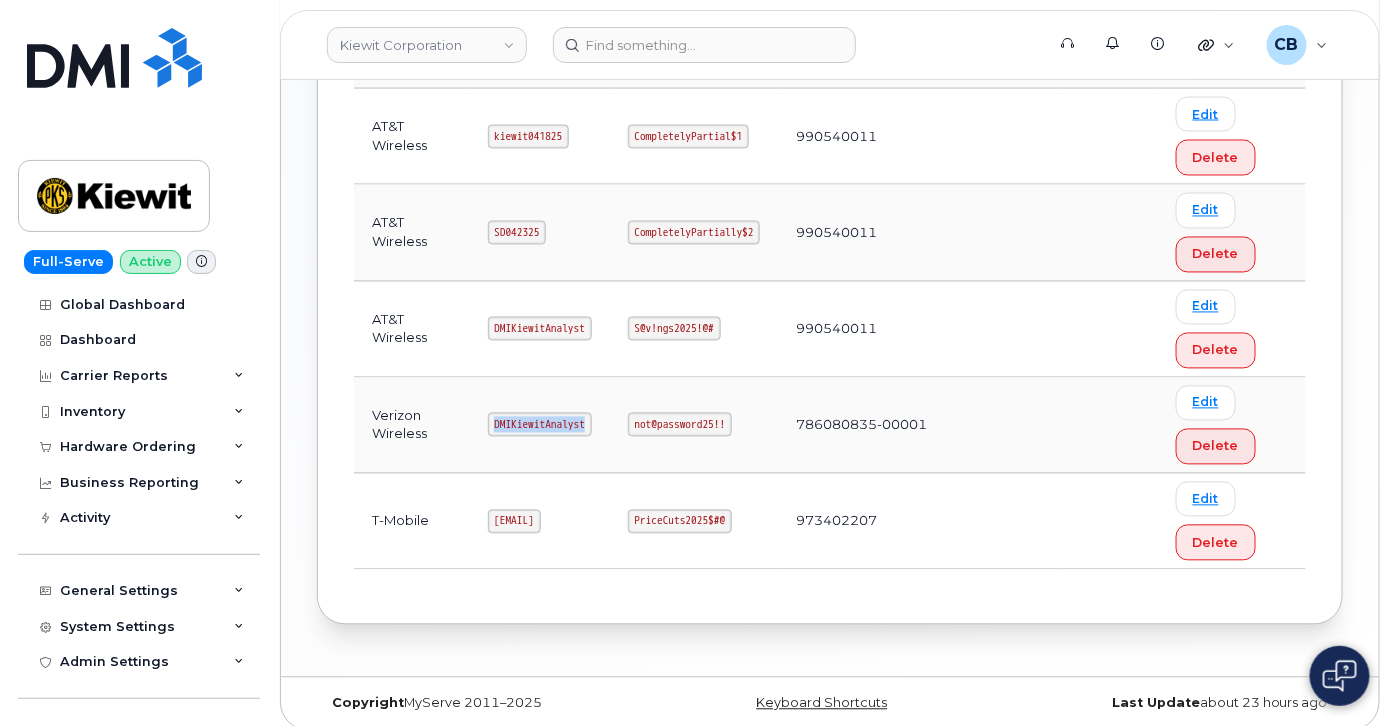 click on "DMIKiewitAnalyst" at bounding box center [540, 425] 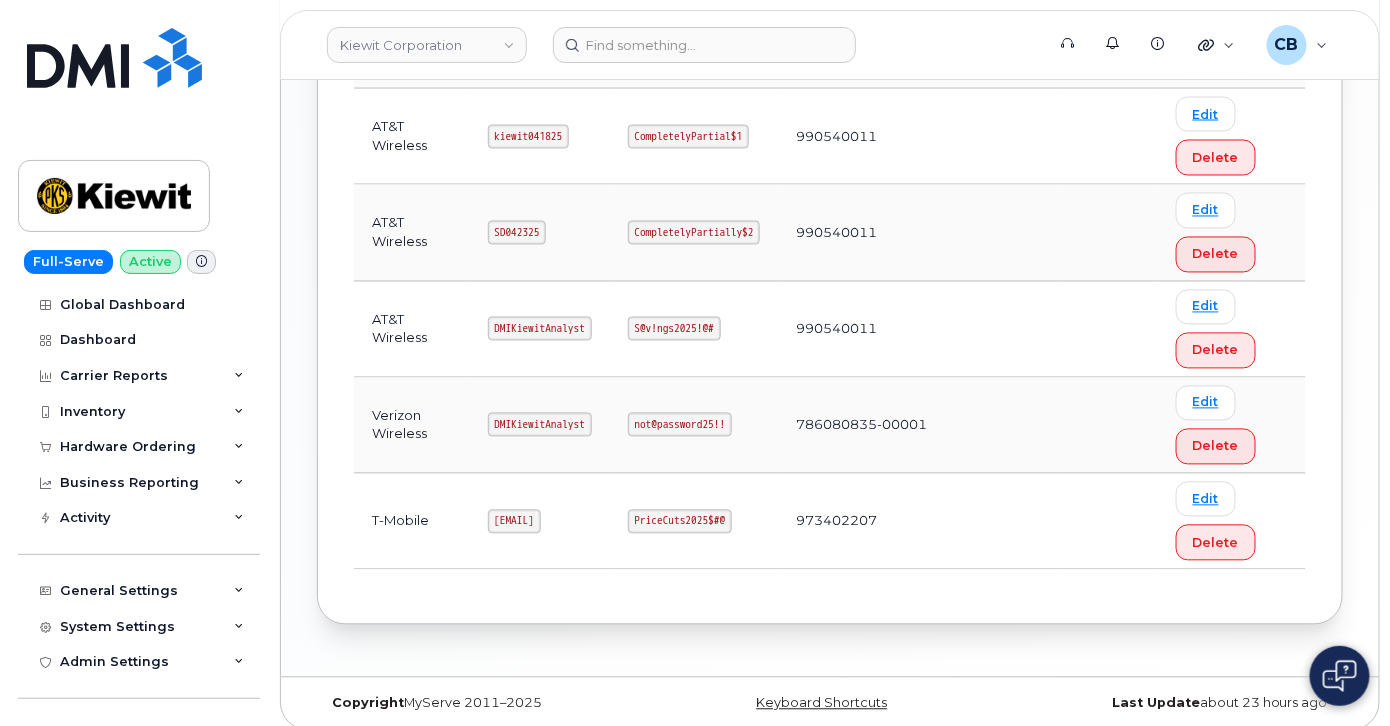 click on "not@password25!!" at bounding box center [680, 425] 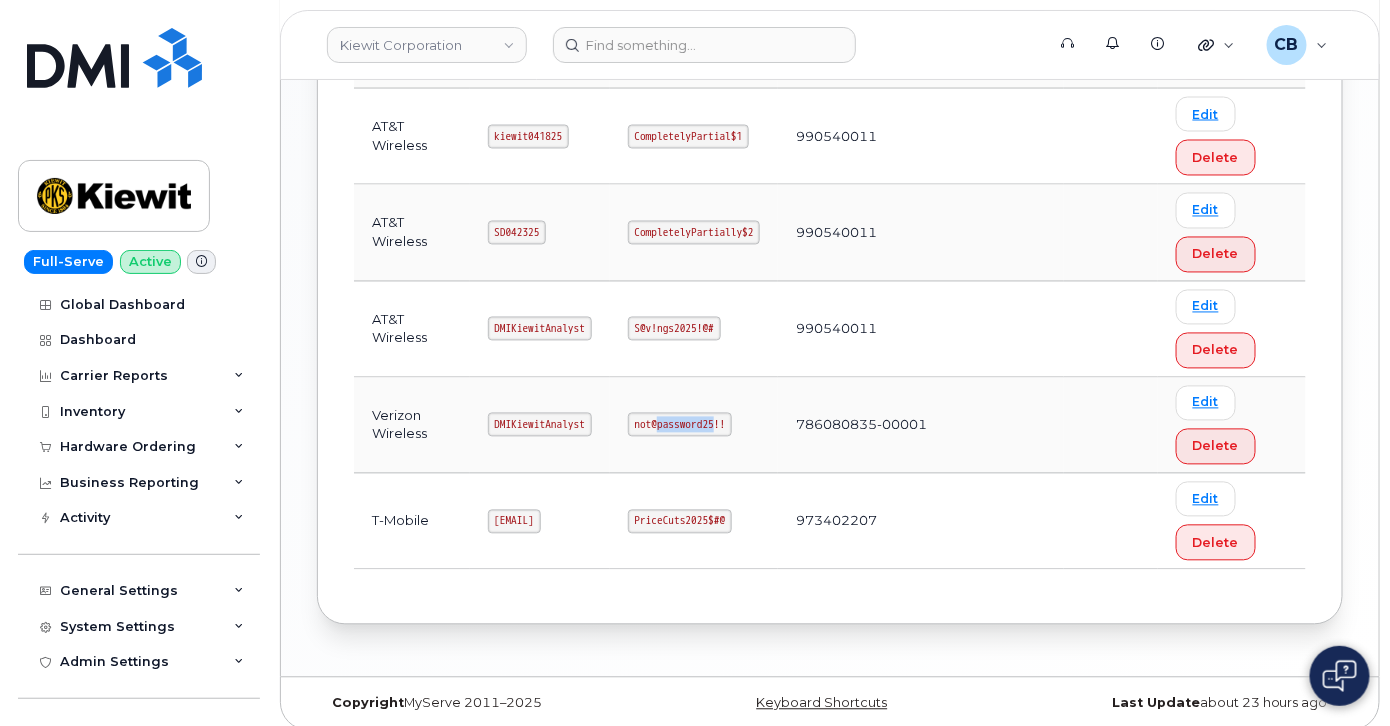 click on "not@password25!!" at bounding box center [680, 425] 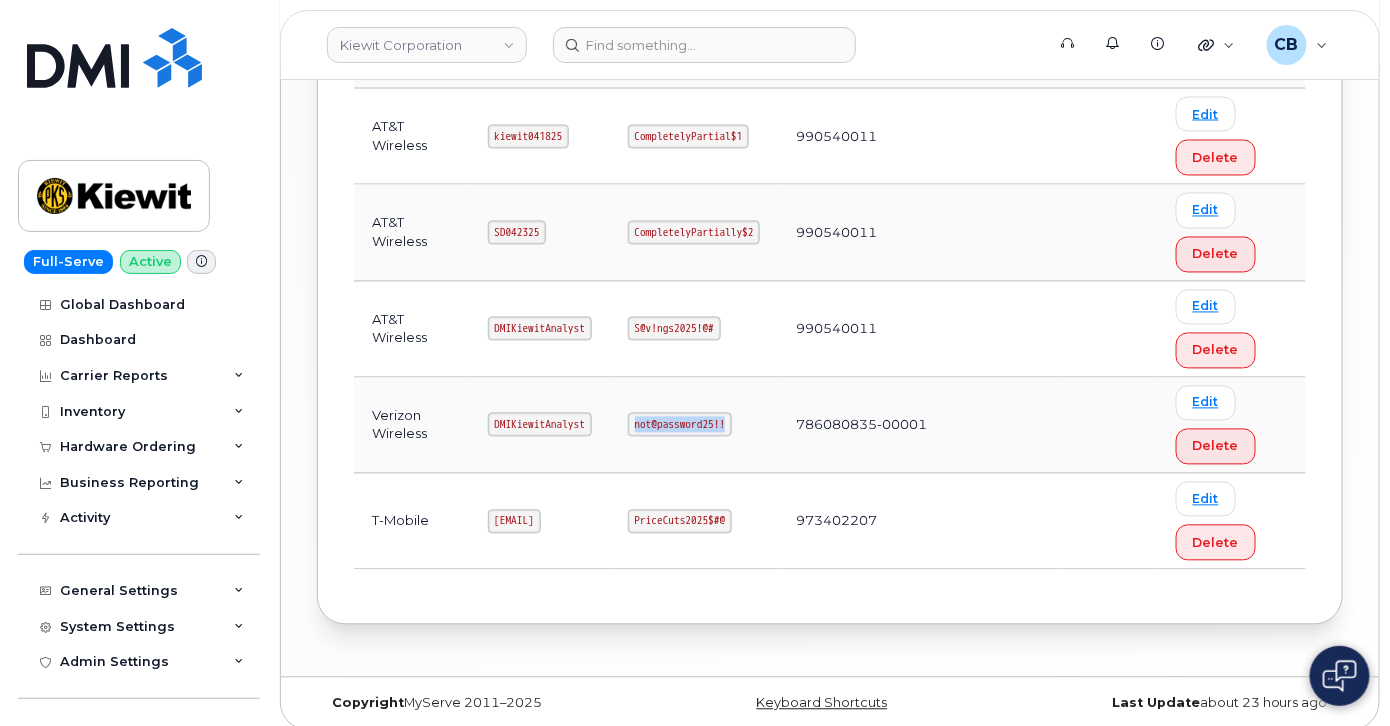 click on "not@password25!!" at bounding box center (680, 425) 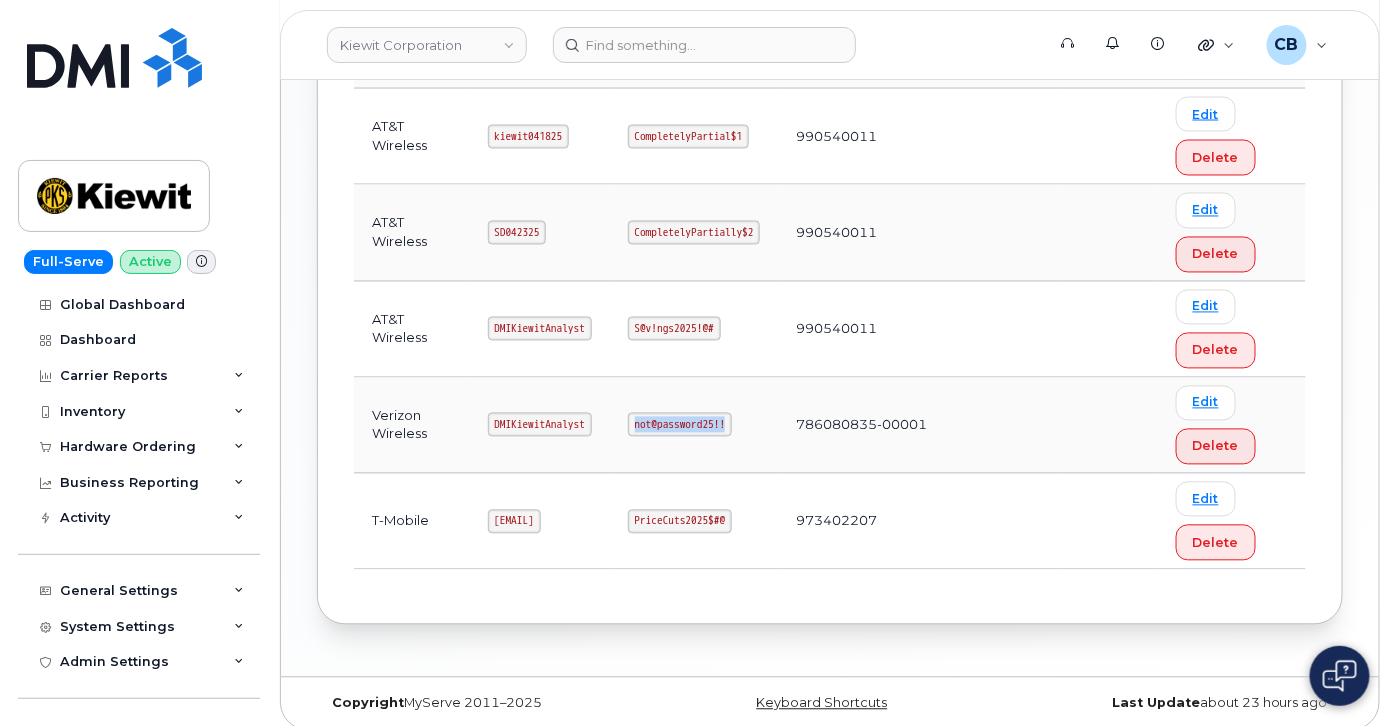 copy on "not@password25!!" 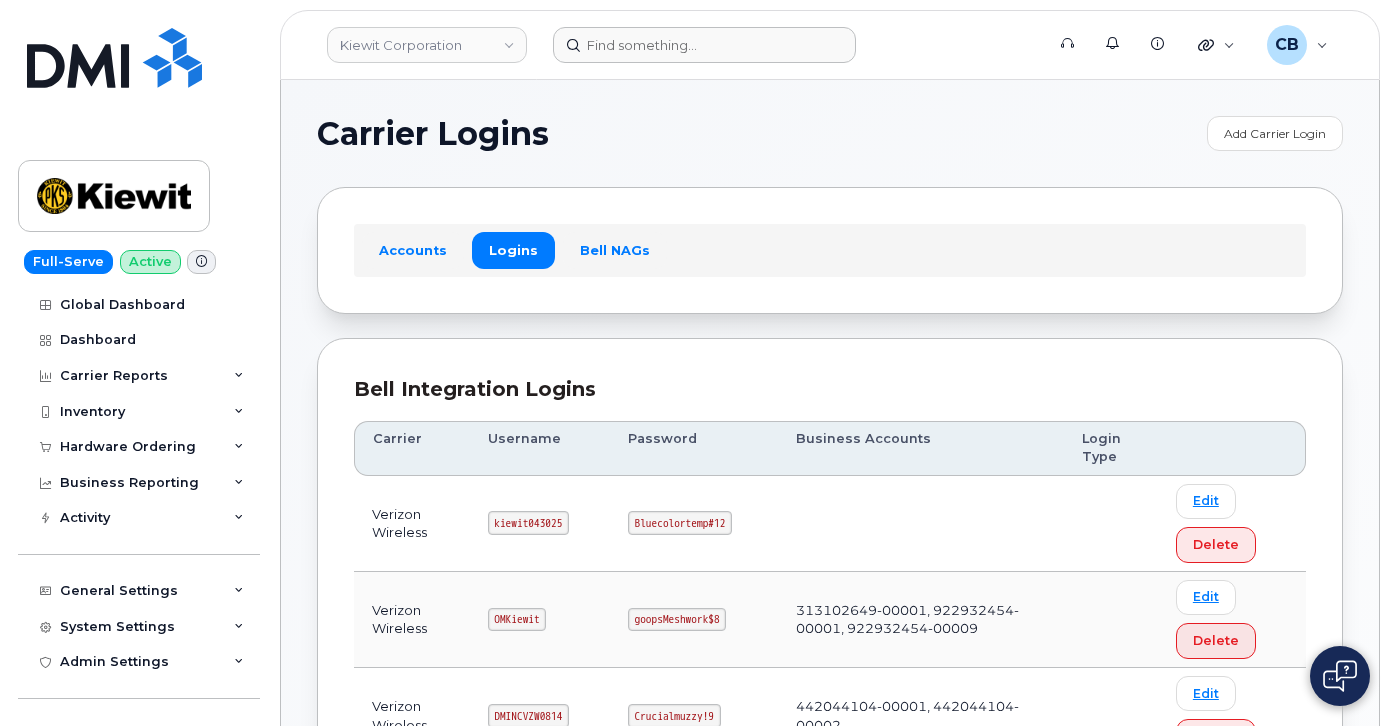 scroll, scrollTop: 1156, scrollLeft: 0, axis: vertical 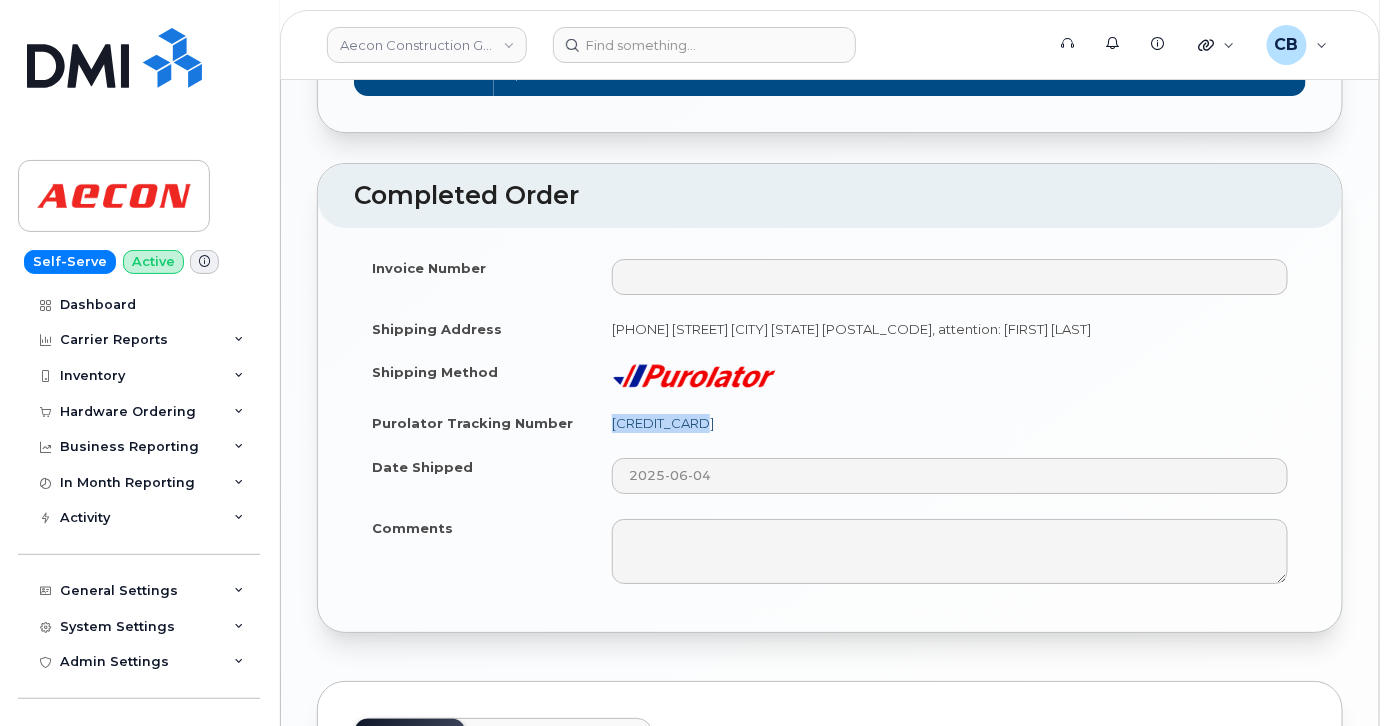 drag, startPoint x: 733, startPoint y: 398, endPoint x: 610, endPoint y: 401, distance: 123.03658 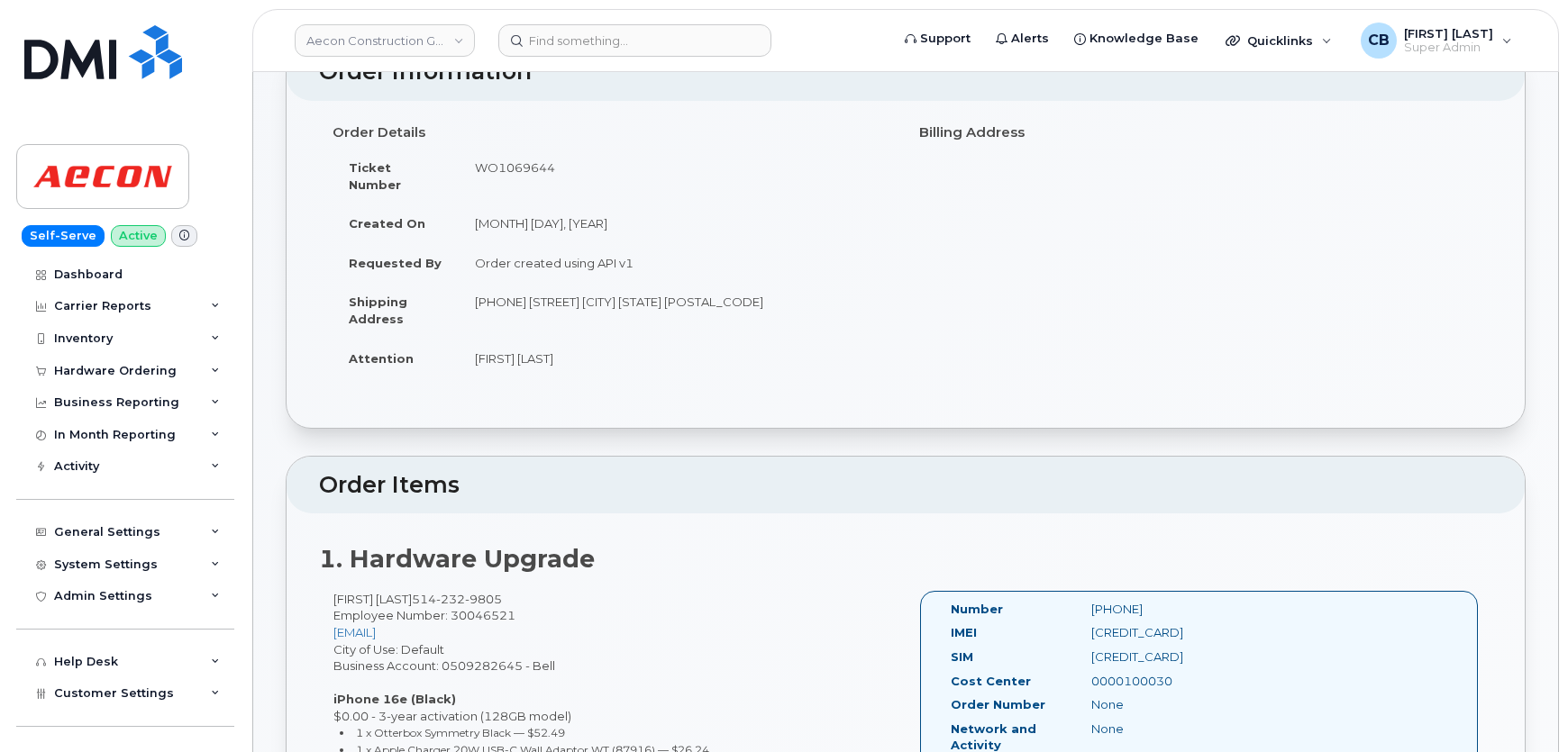 scroll, scrollTop: 0, scrollLeft: 0, axis: both 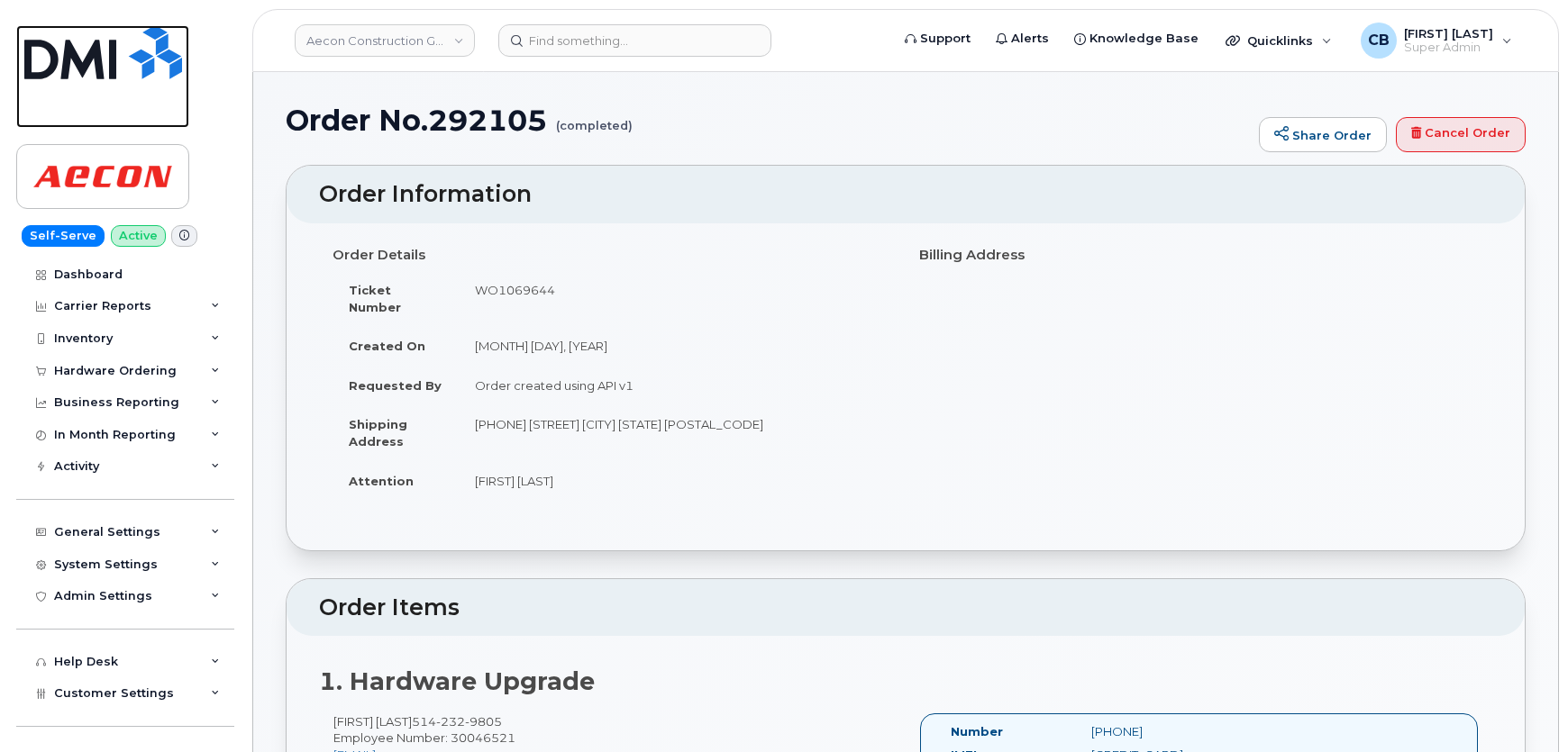 click 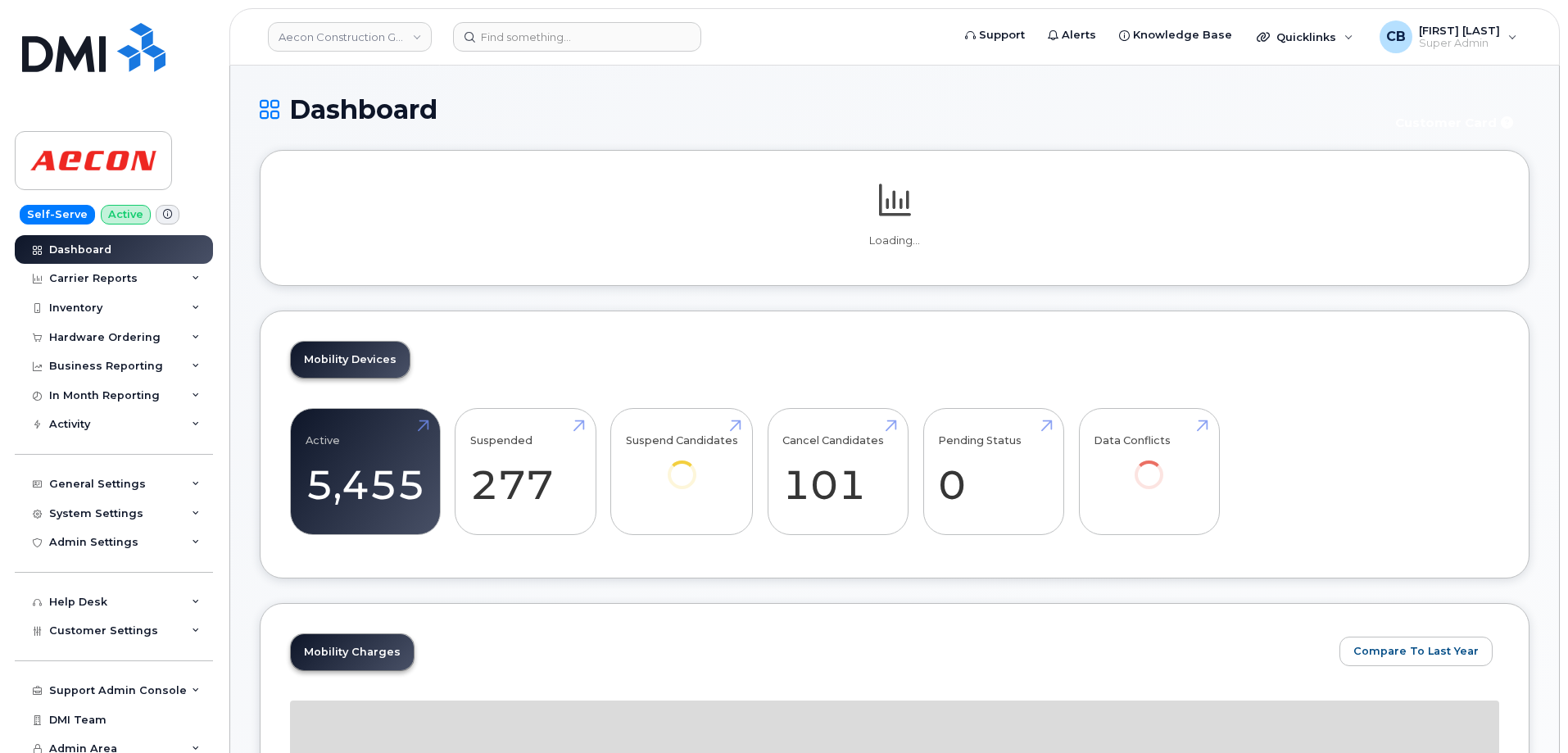 scroll, scrollTop: 0, scrollLeft: 0, axis: both 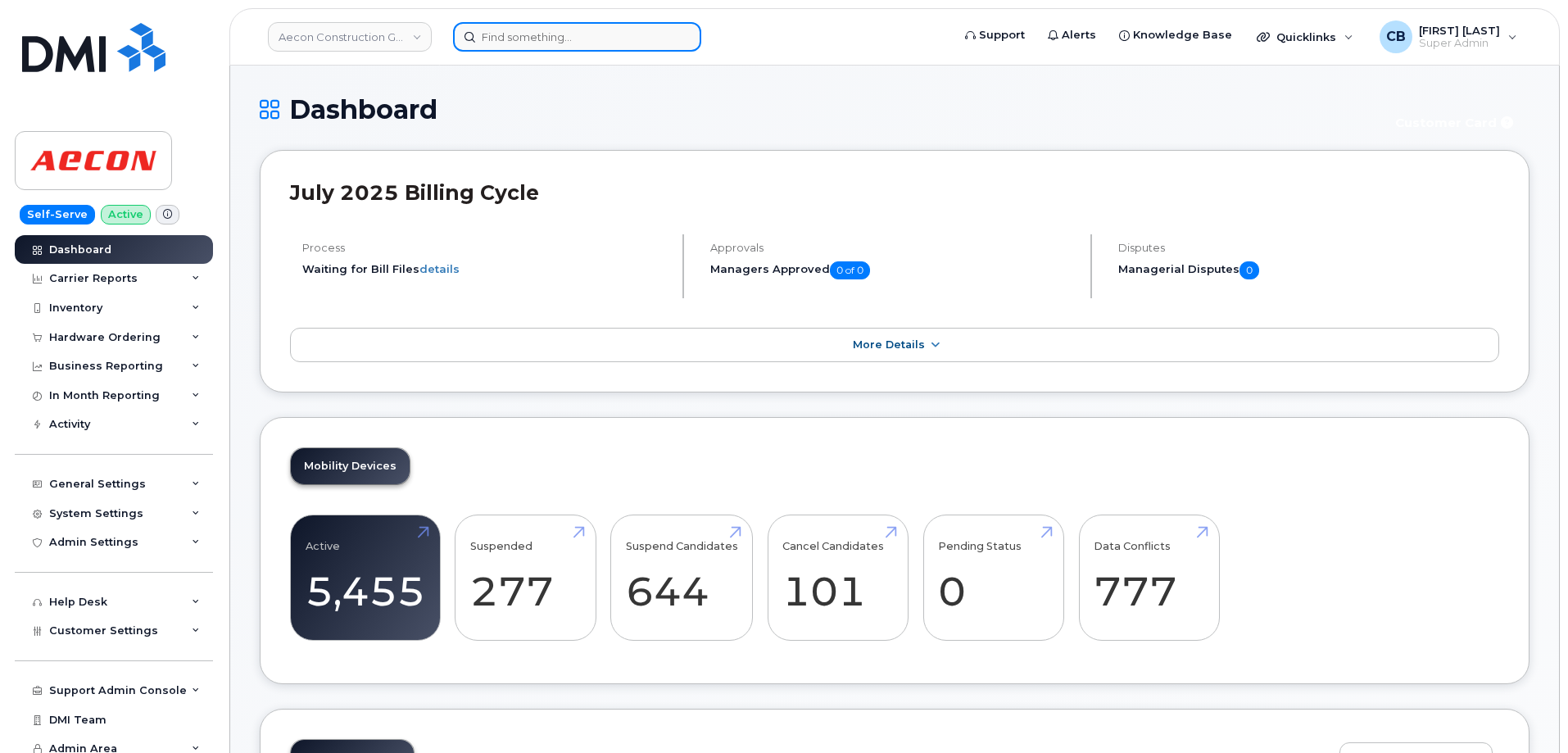 click at bounding box center (577, 37) 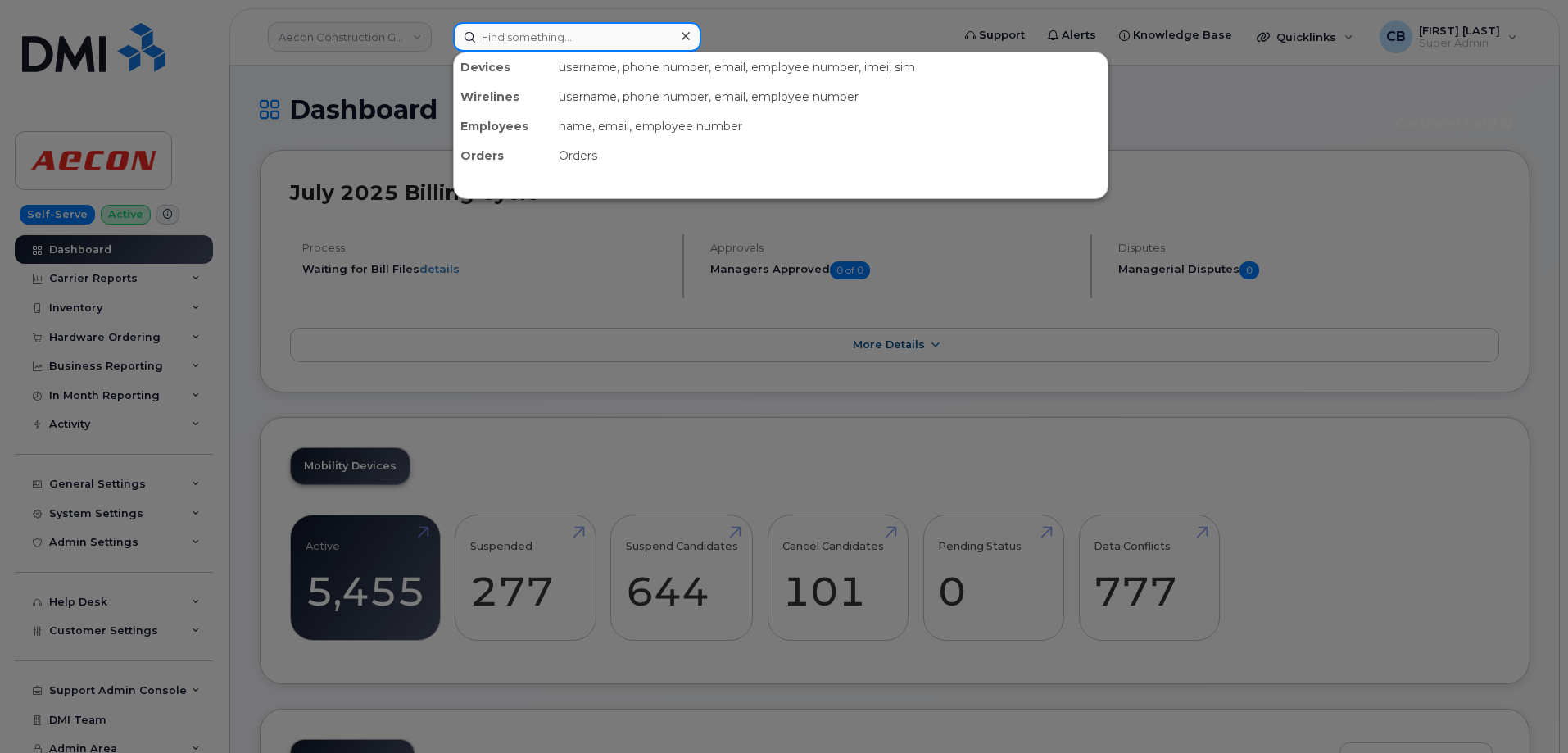 paste on "[NUMBER]" 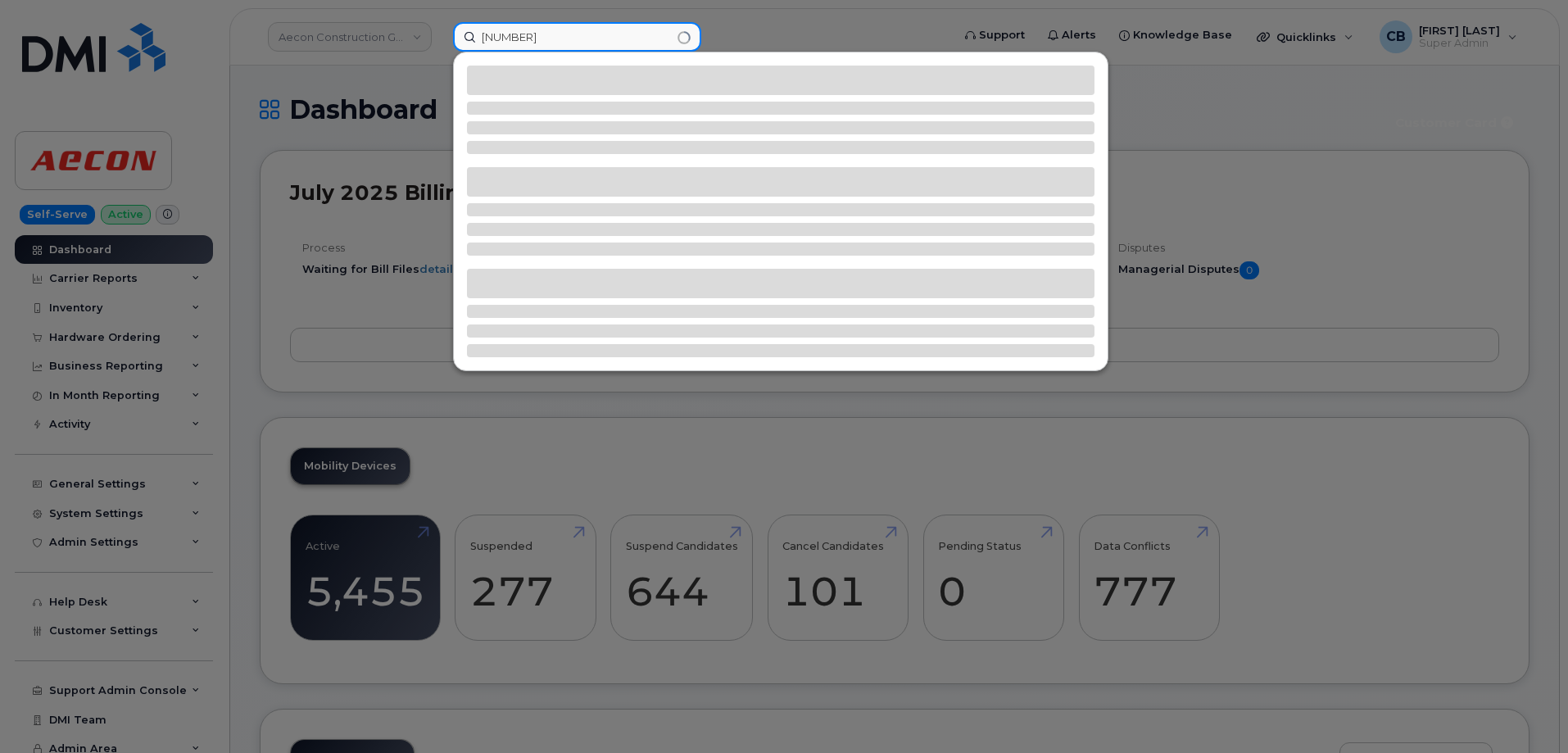 type on "[NUMBER]" 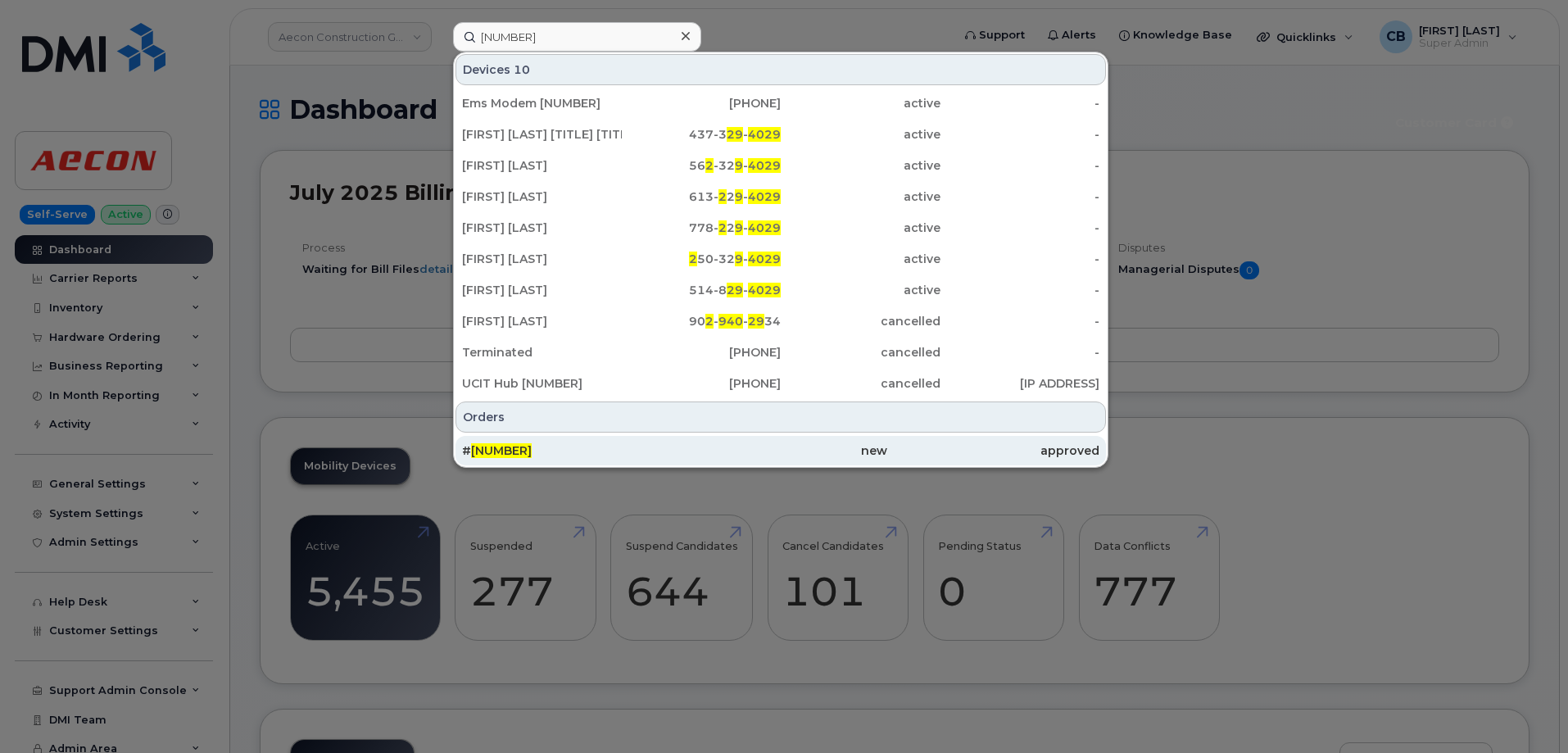 click on "[NUMBER]" at bounding box center [501, 451] 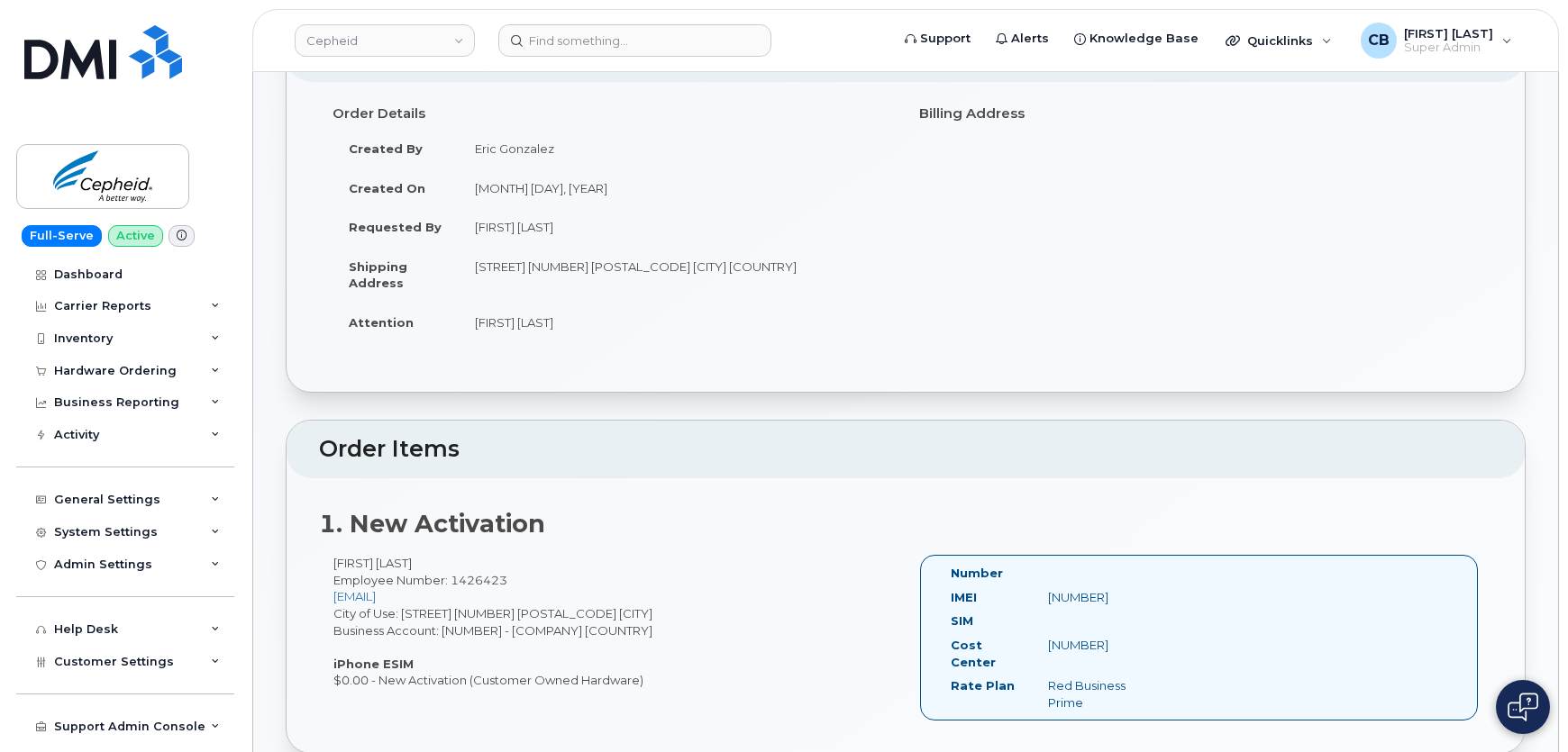 scroll, scrollTop: 0, scrollLeft: 0, axis: both 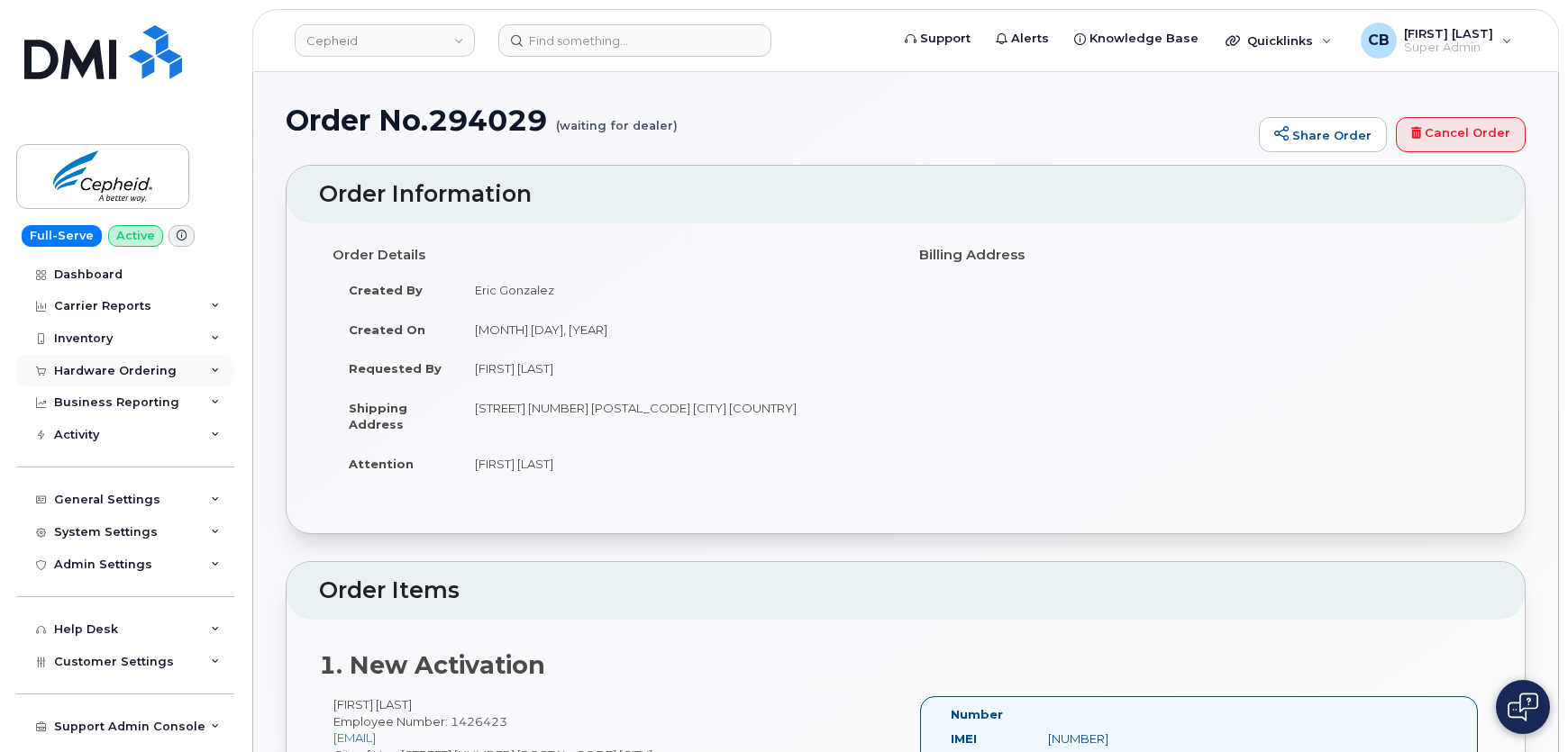 click on "Hardware Ordering" at bounding box center (115, 371) 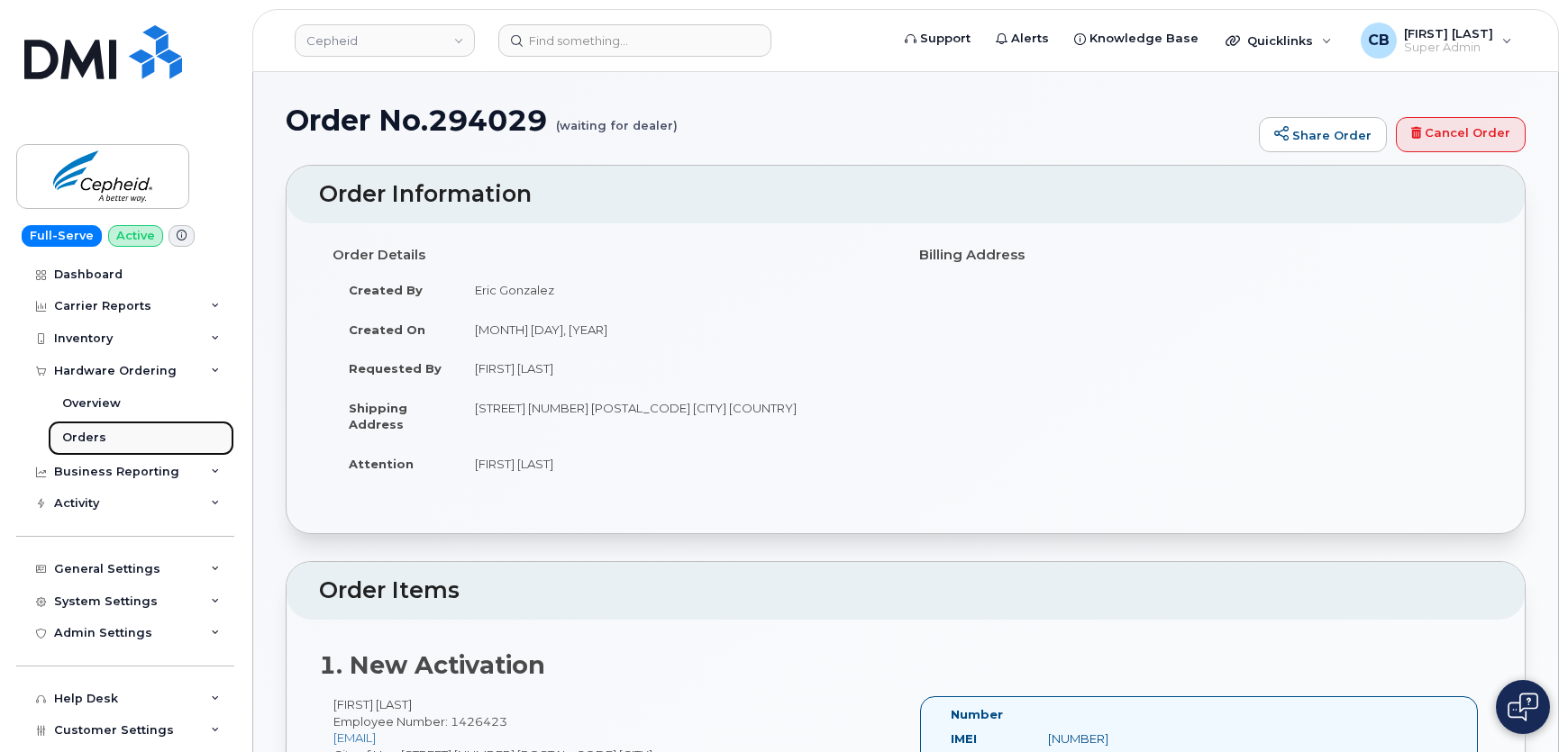 click on "Orders" at bounding box center (84, 438) 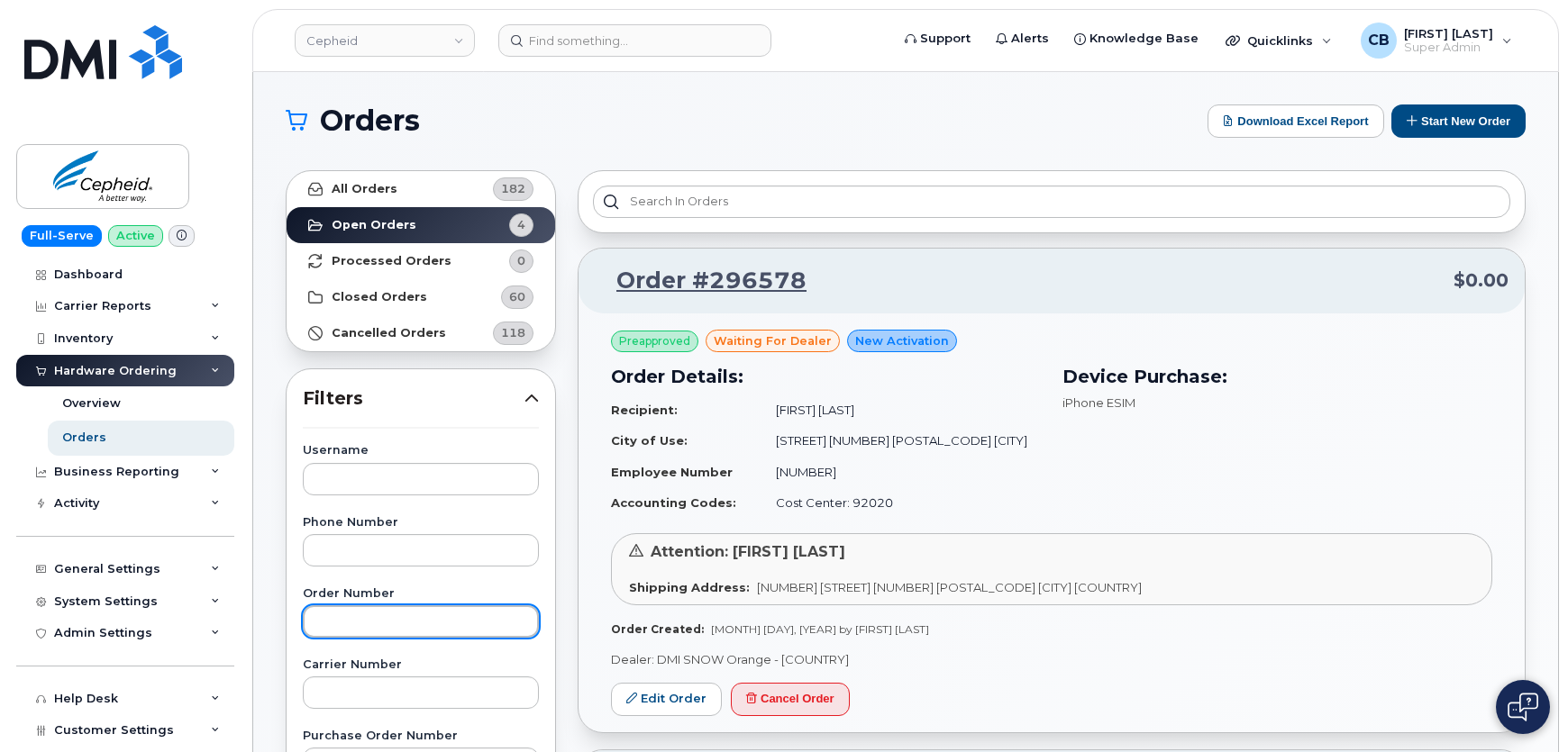 click at bounding box center (421, 621) 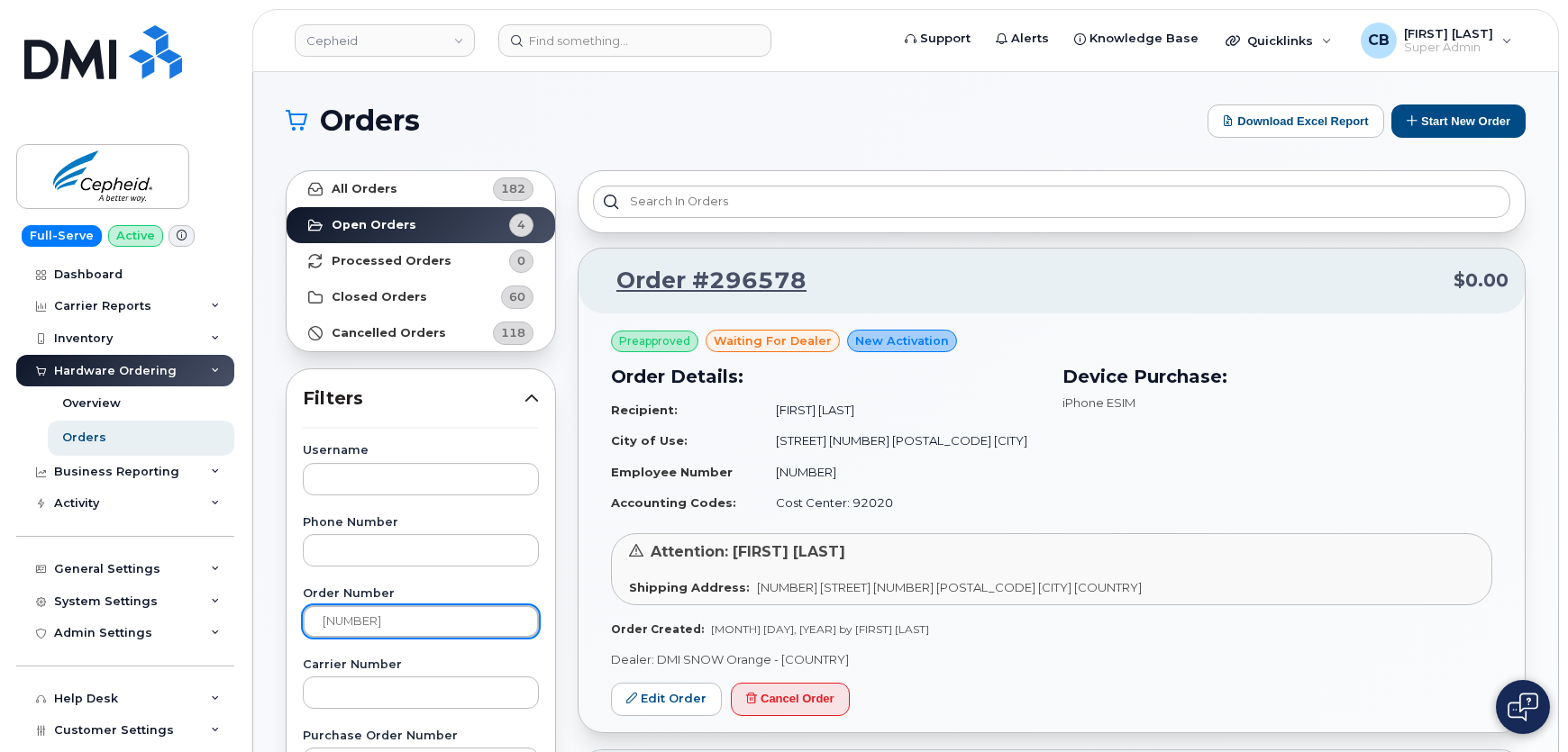 type on "294029" 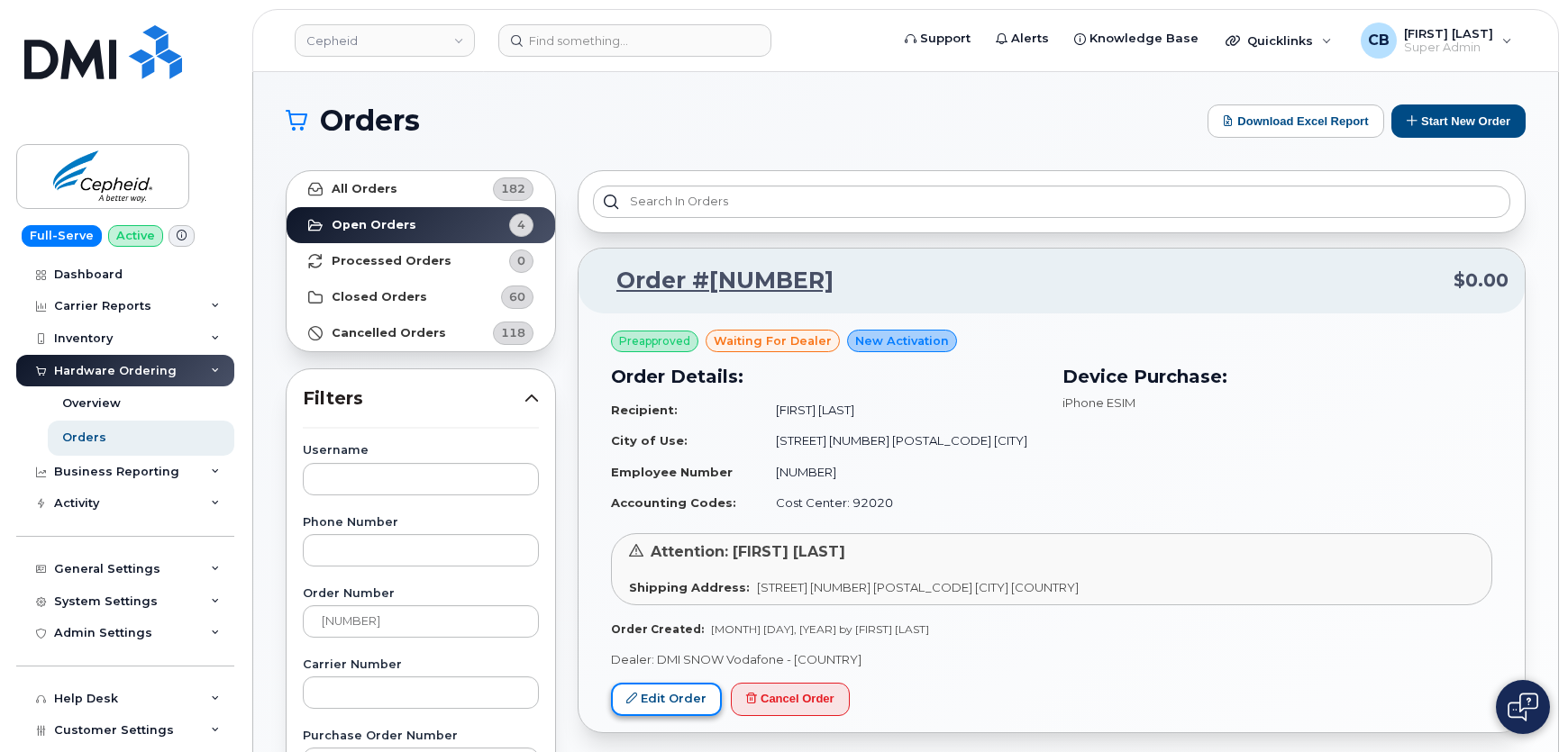 click on "Edit Order" at bounding box center (666, 699) 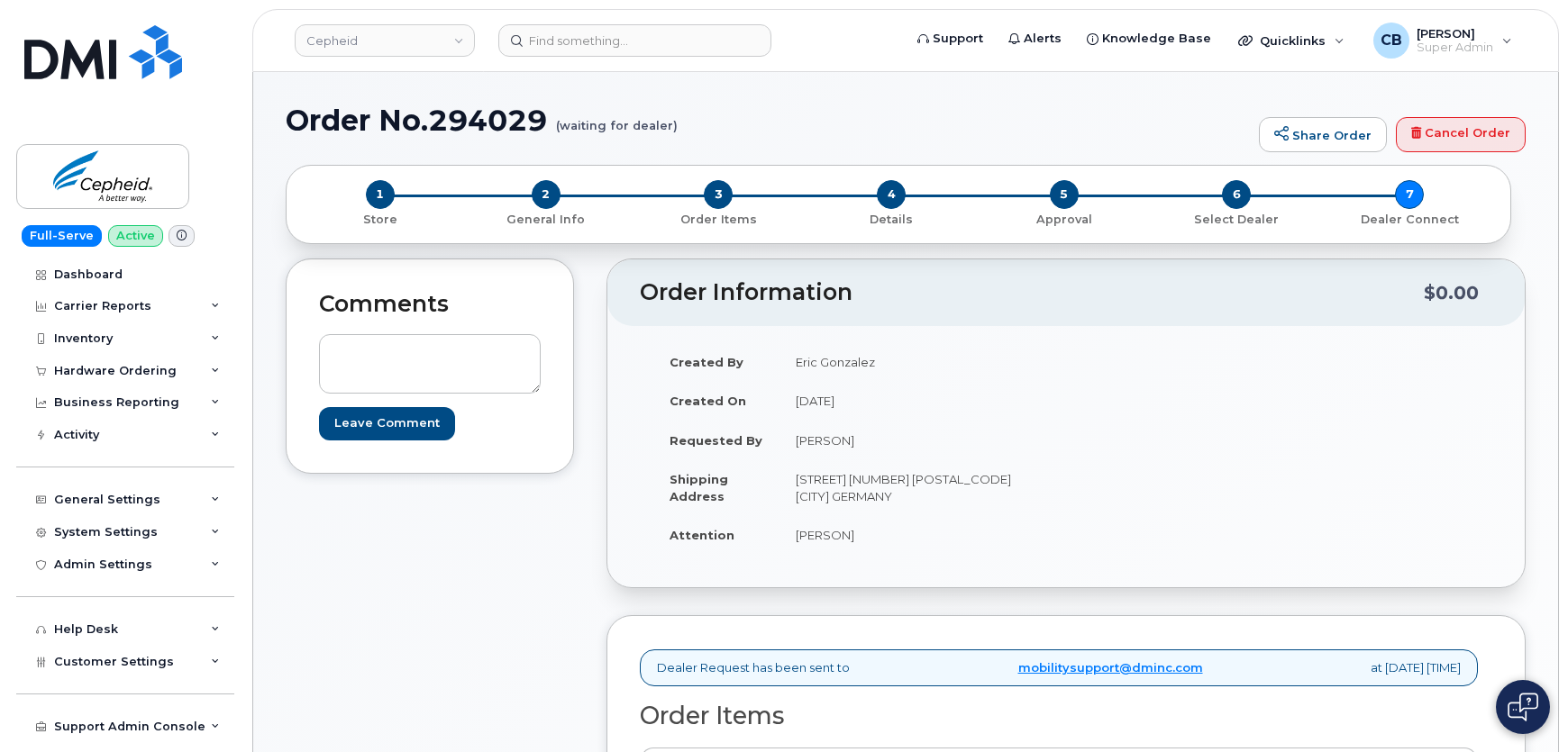 scroll, scrollTop: 0, scrollLeft: 0, axis: both 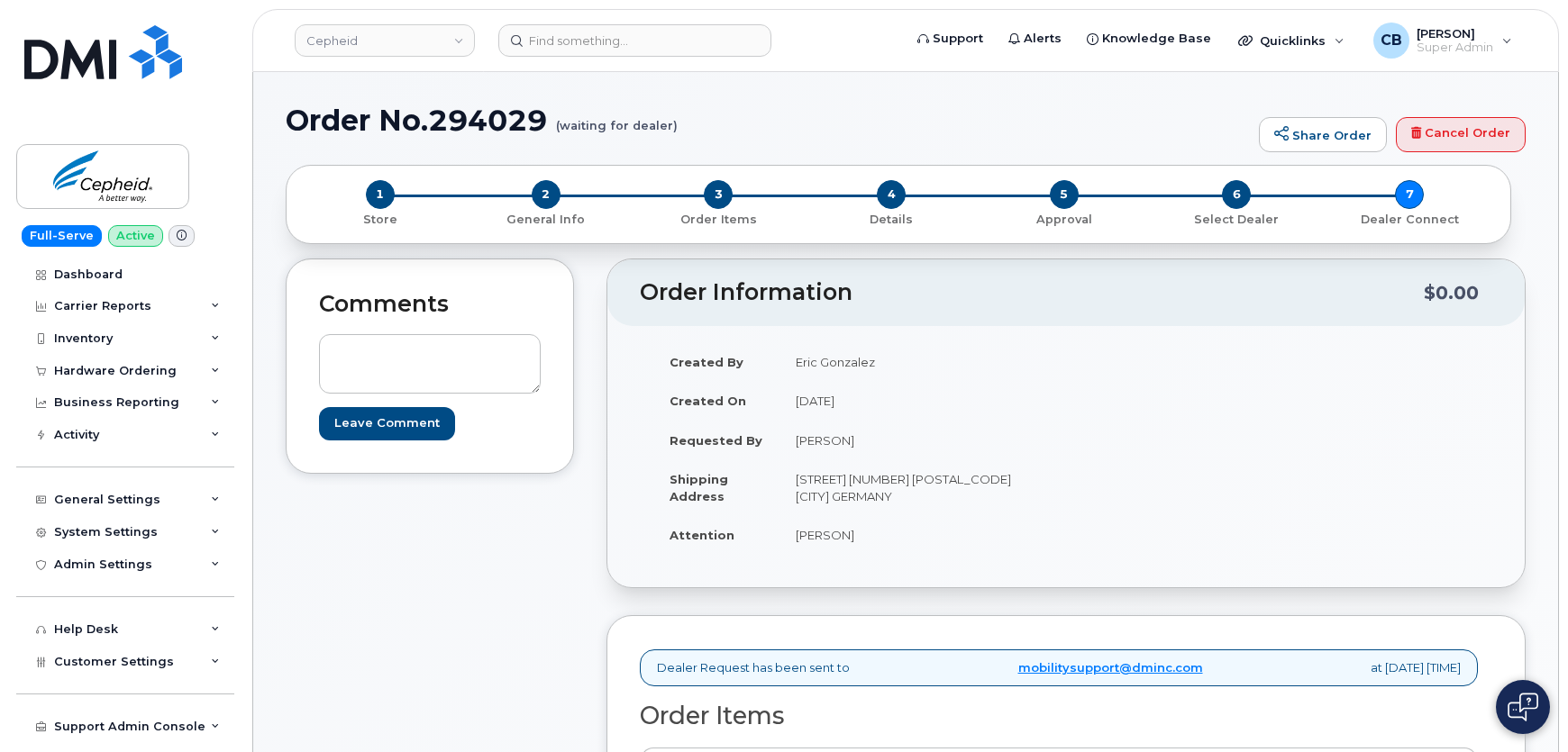 click on "Comments
Leave Comment" at bounding box center (430, 712) 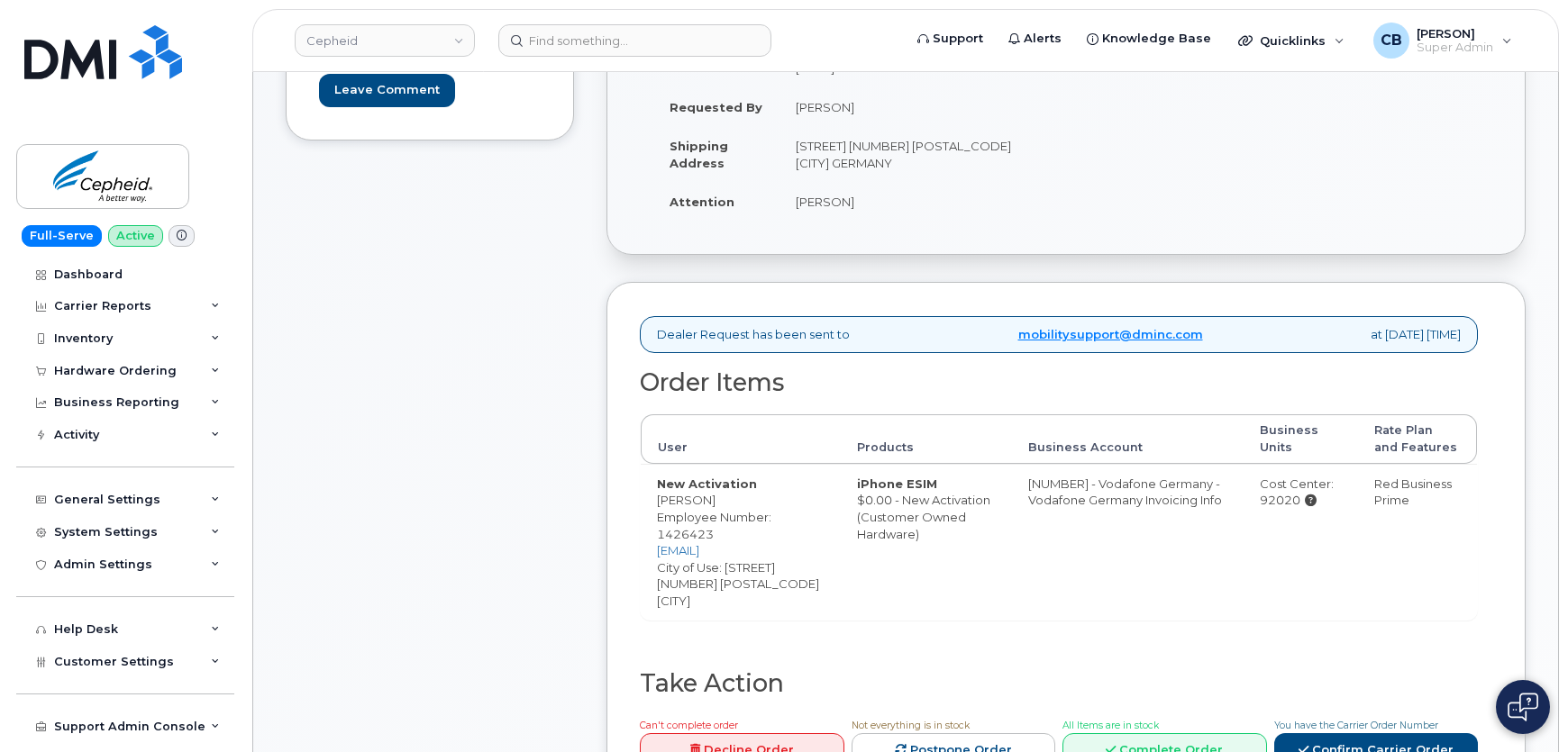 scroll, scrollTop: 491, scrollLeft: 0, axis: vertical 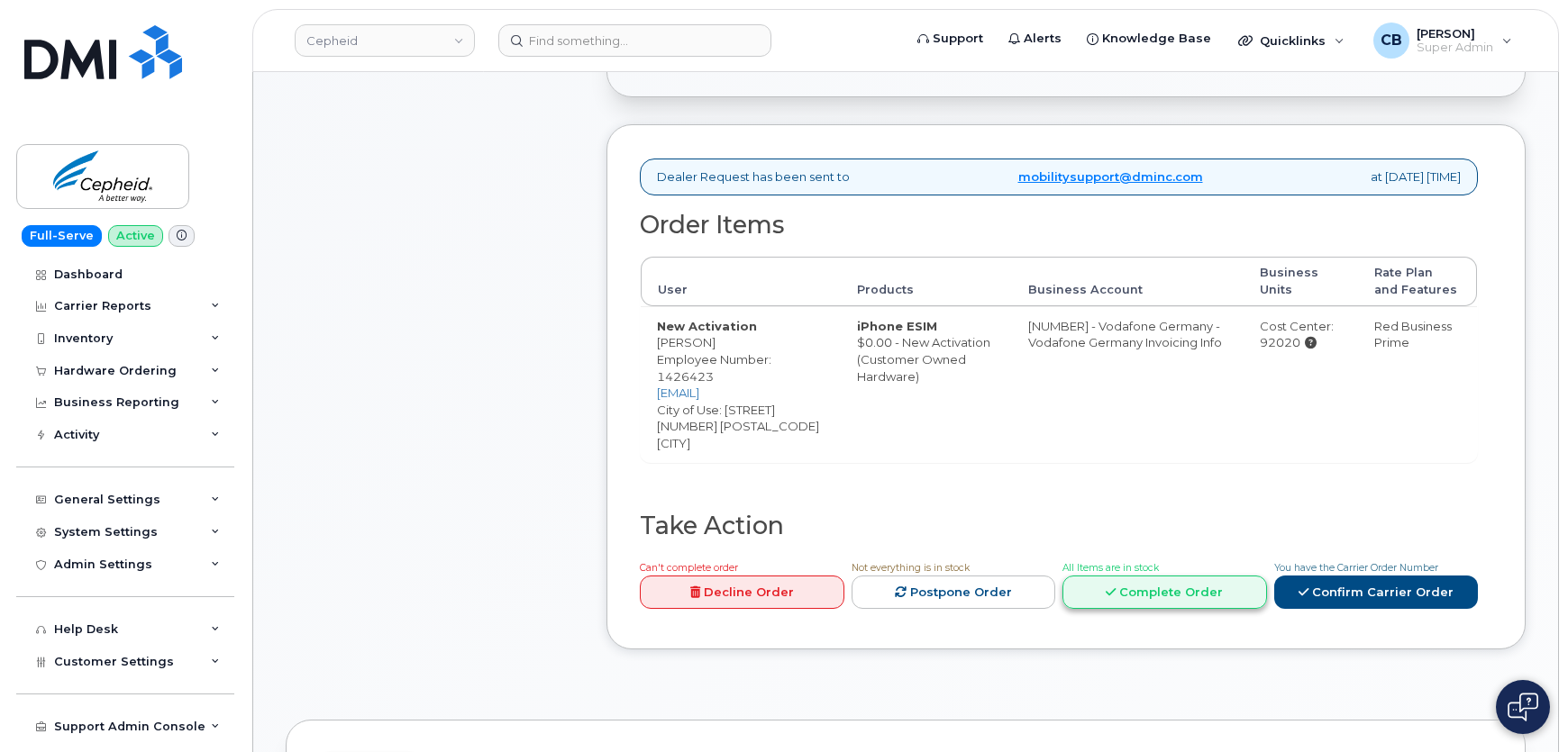 click on "Complete Order" at bounding box center (1164, 592) 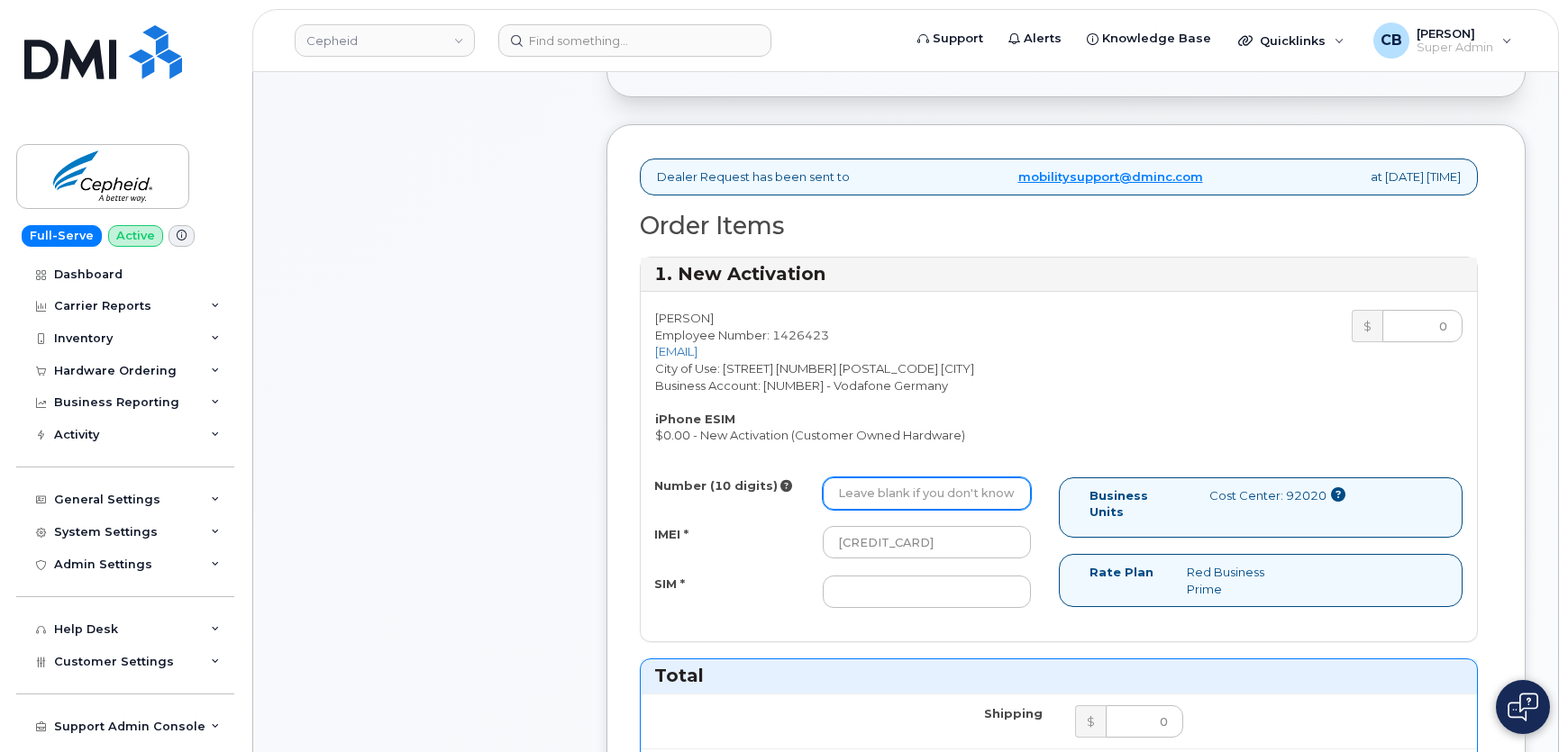 click on "Number (10 digits)" at bounding box center [926, 494] 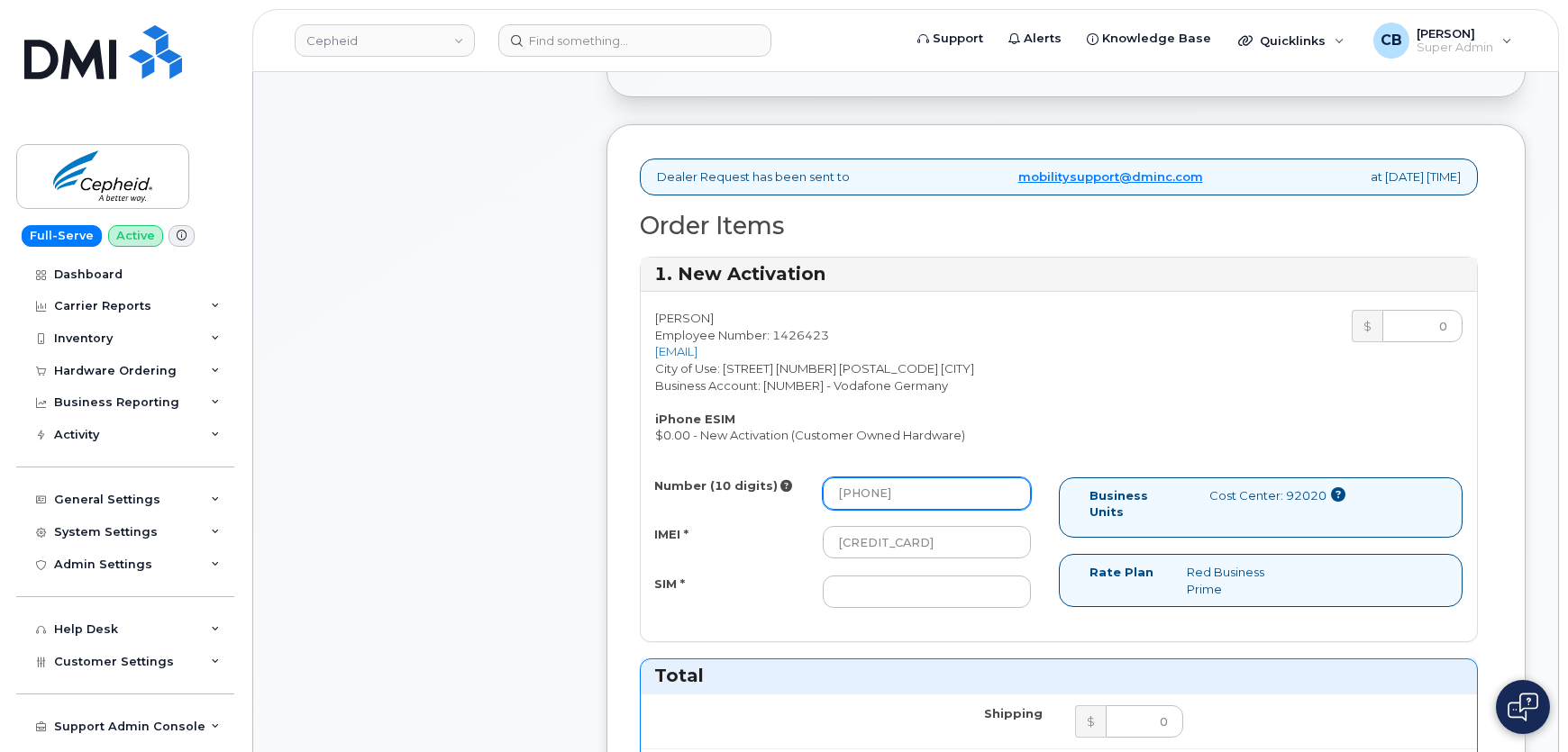 click on "[PHONE]" at bounding box center (926, 494) 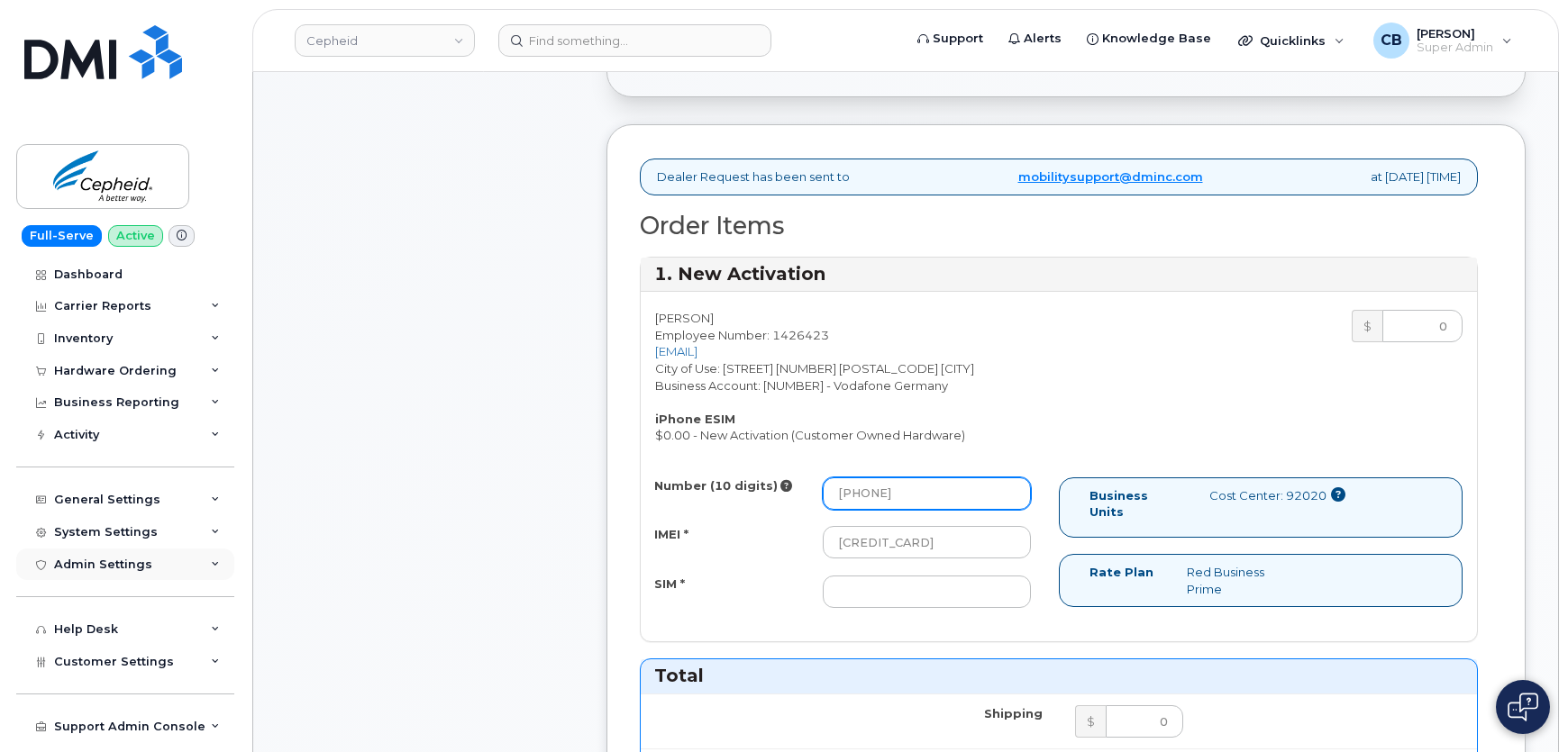 type on "[PHONE]" 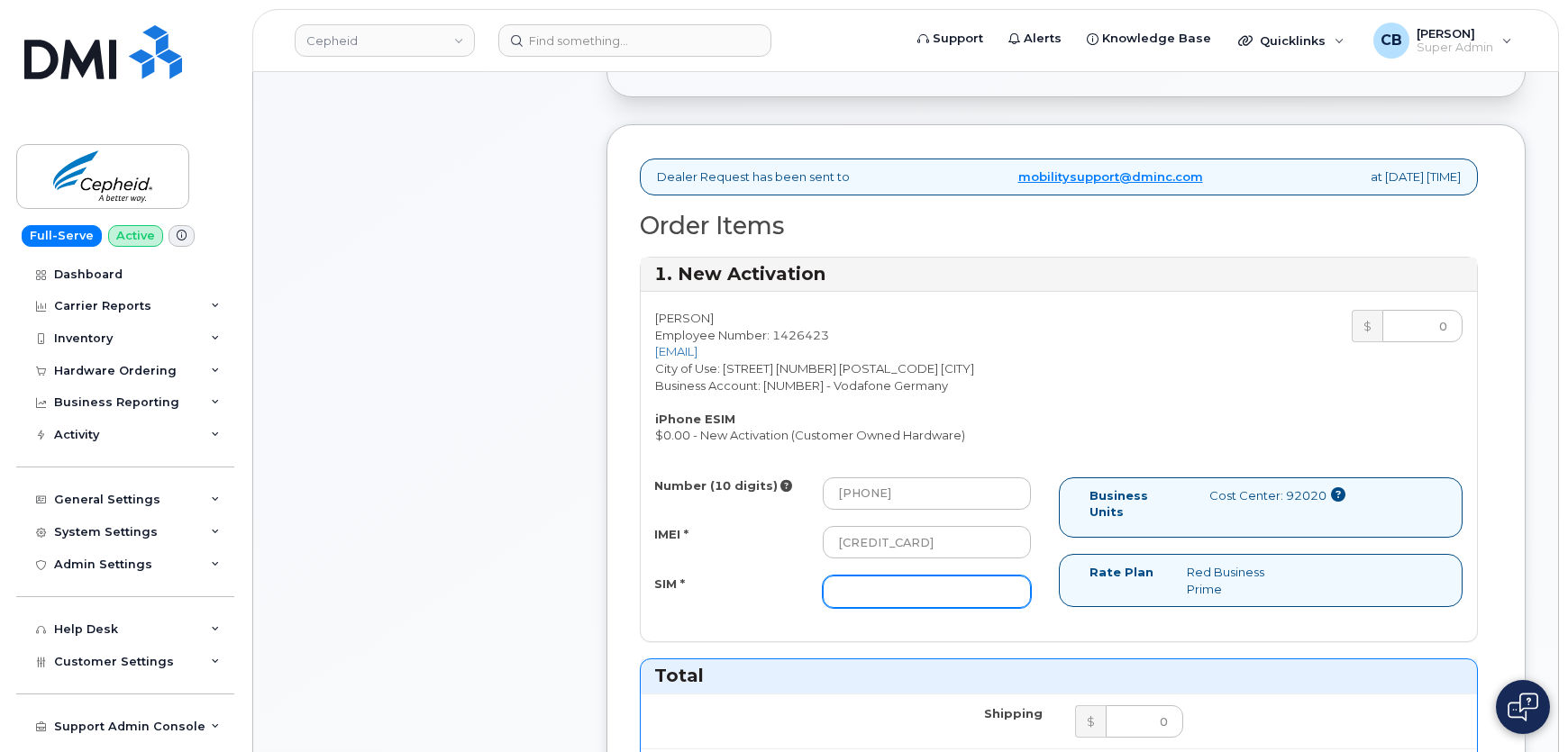click on "SIM *" at bounding box center [926, 592] 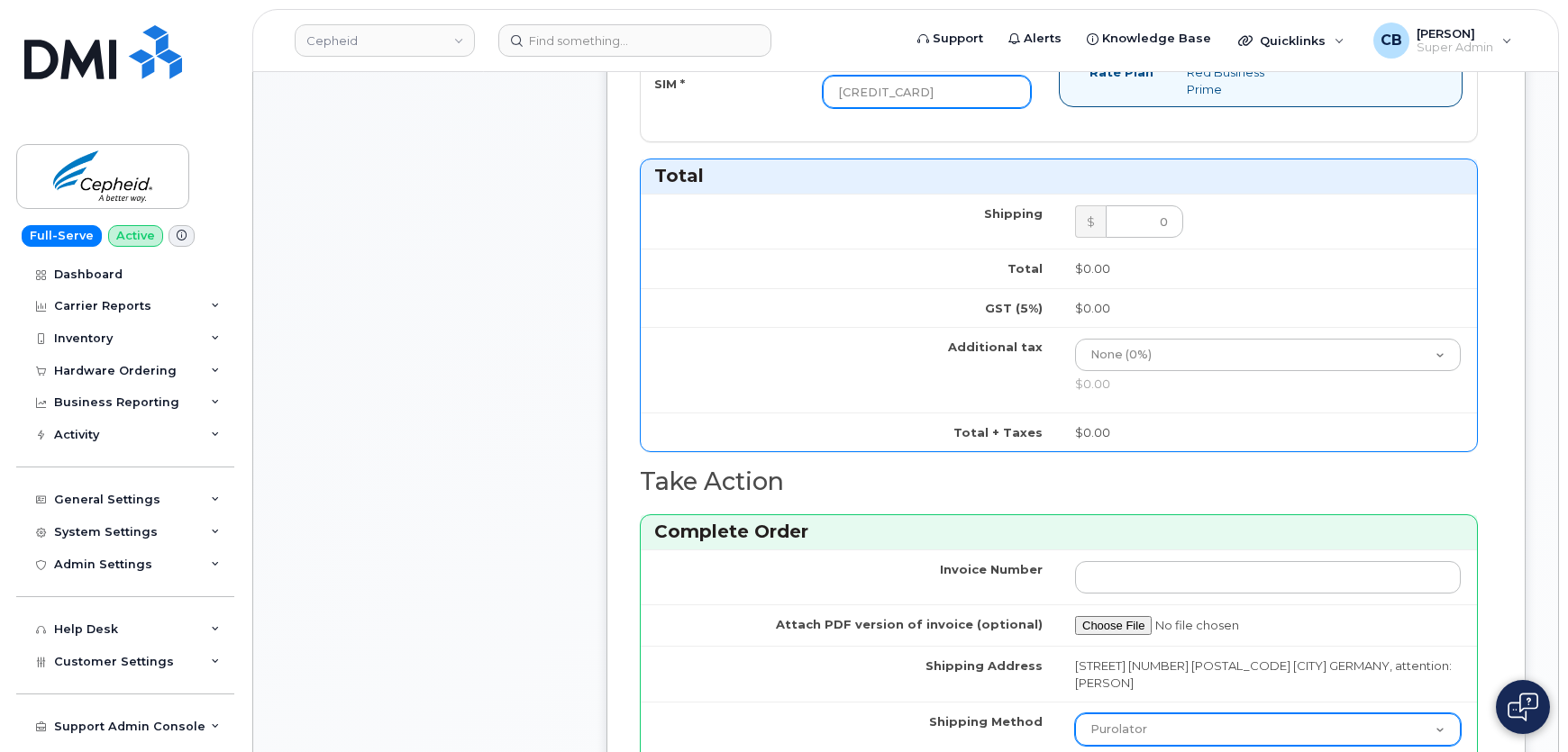 scroll, scrollTop: 1146, scrollLeft: 0, axis: vertical 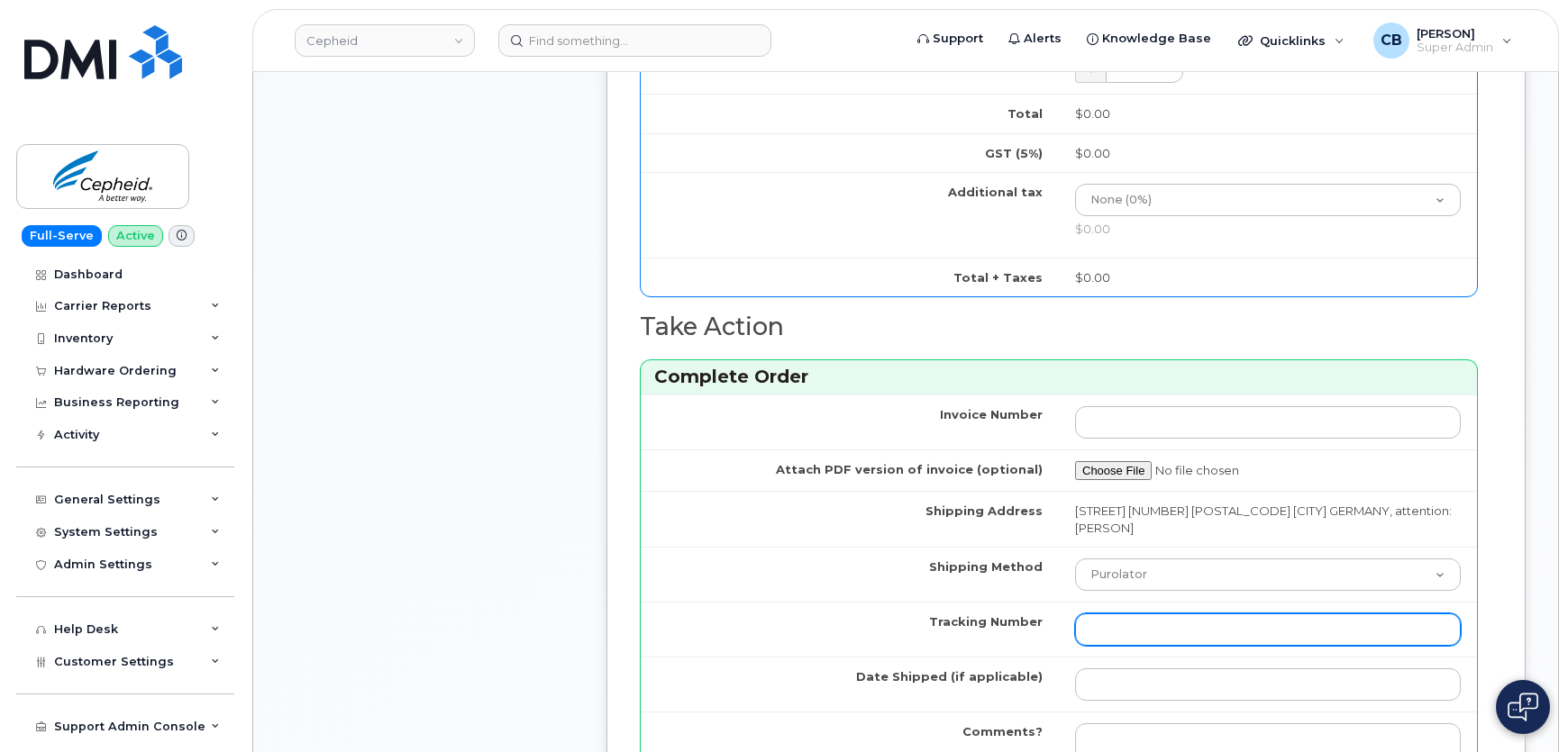 type on "[CREDIT_CARD]" 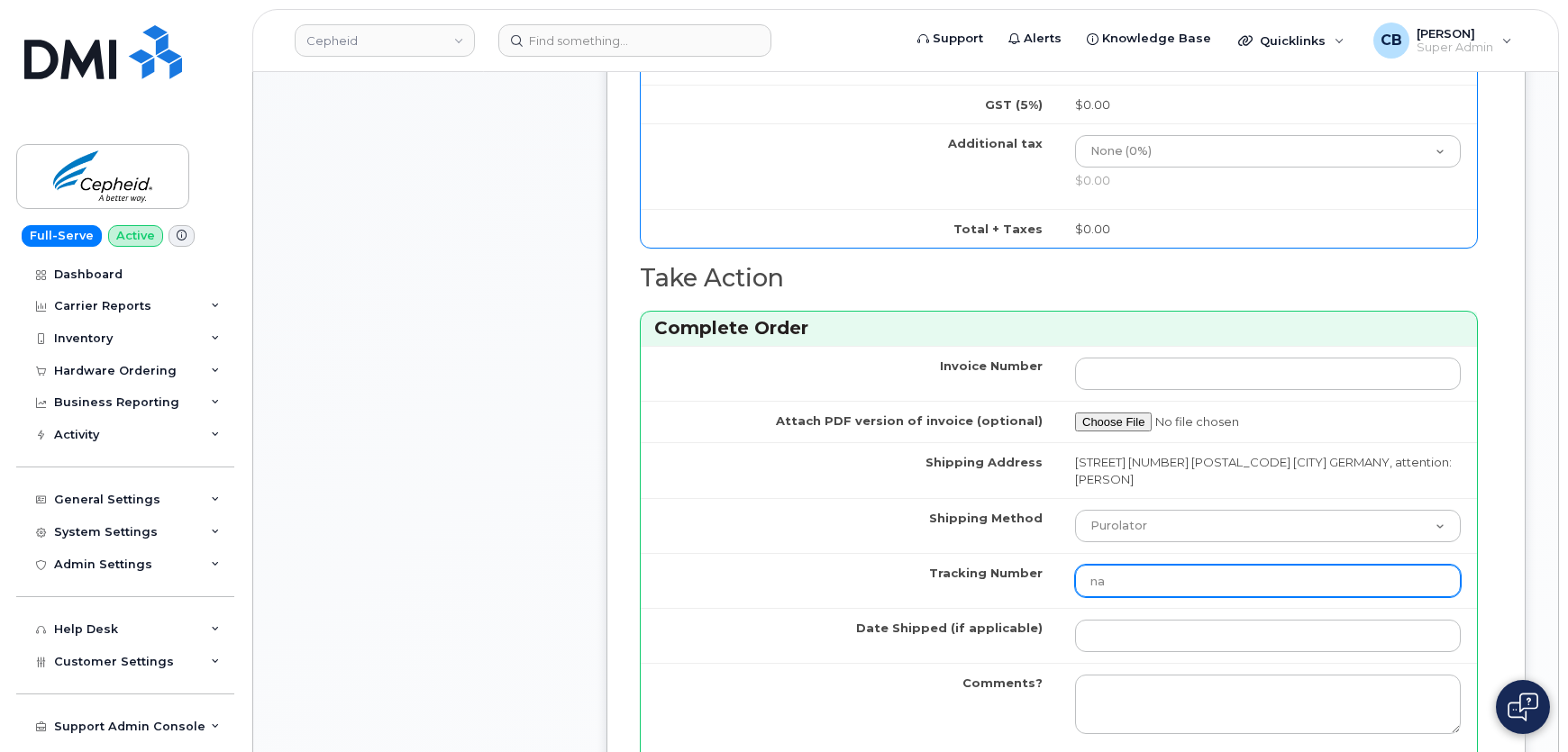 scroll, scrollTop: 1309, scrollLeft: 0, axis: vertical 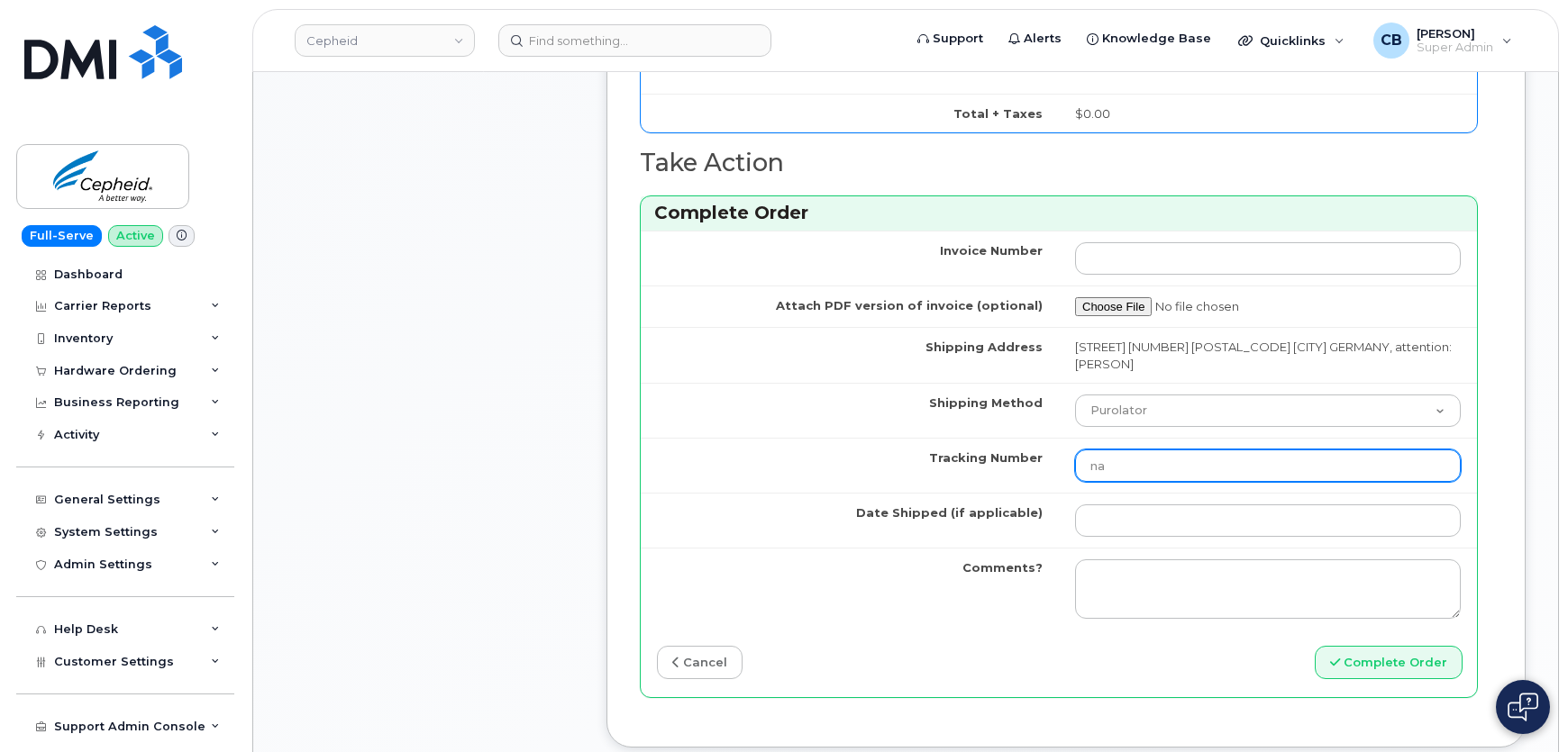 type on "na" 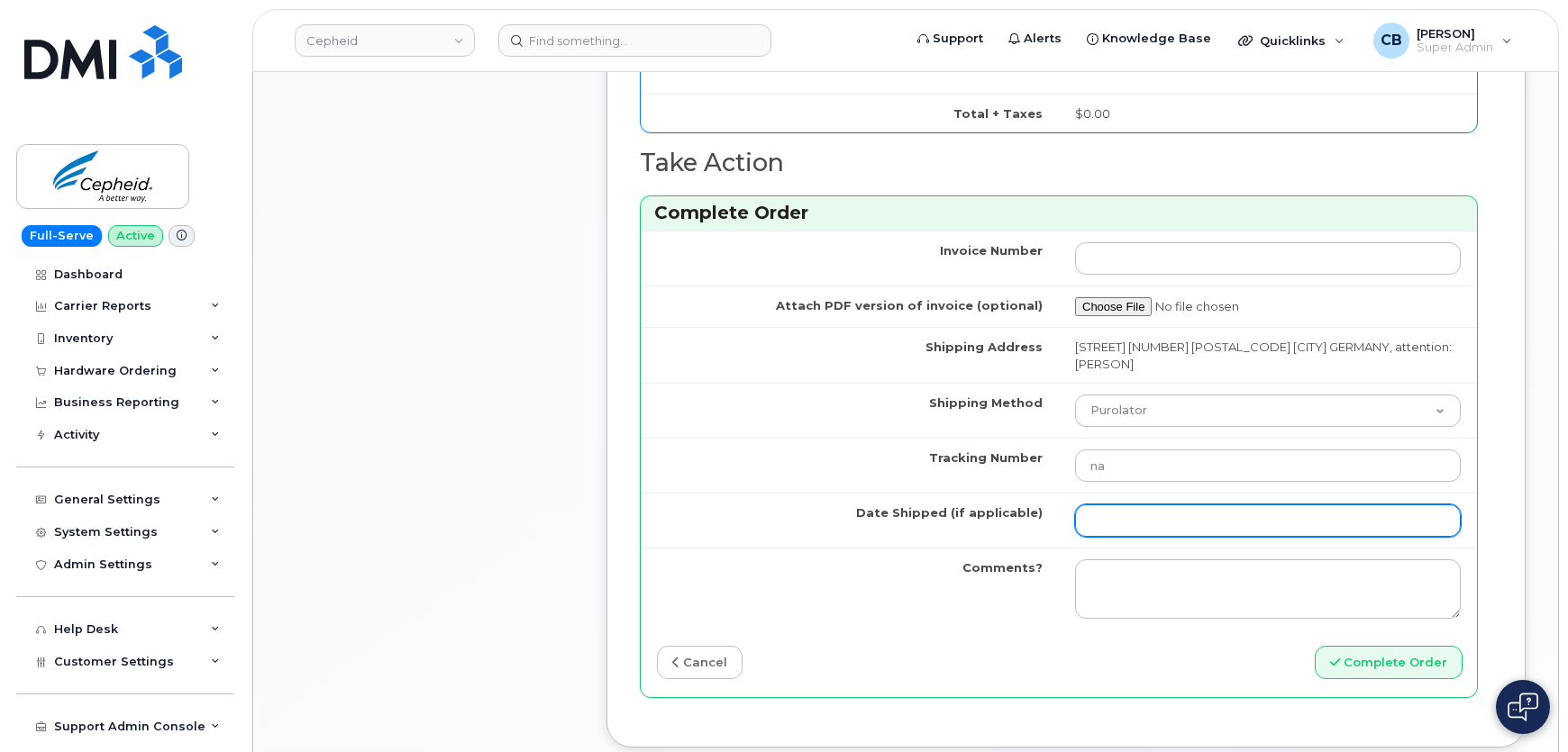 click on "Date Shipped (if applicable)" at bounding box center (1268, 521) 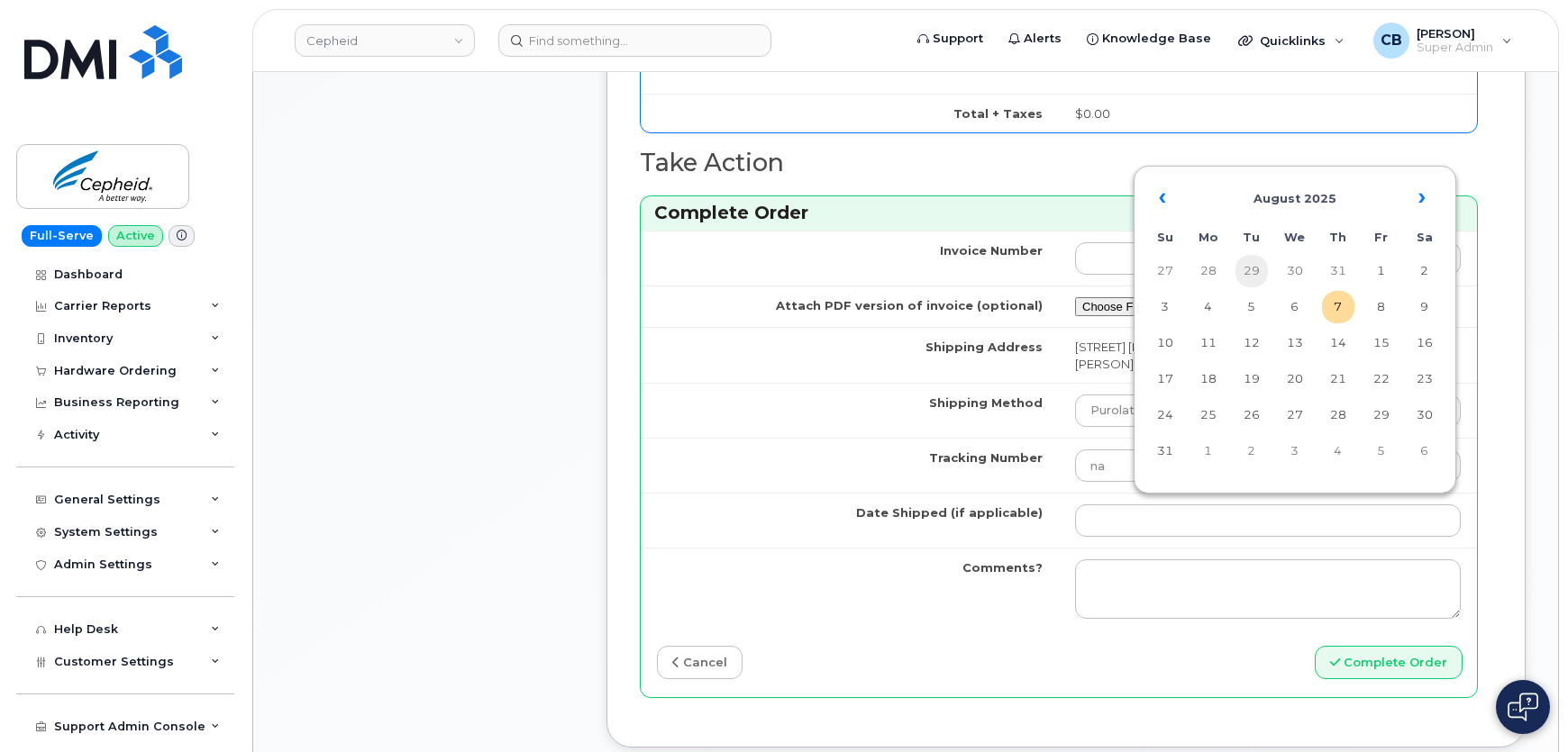 click on "29" at bounding box center (1252, 271) 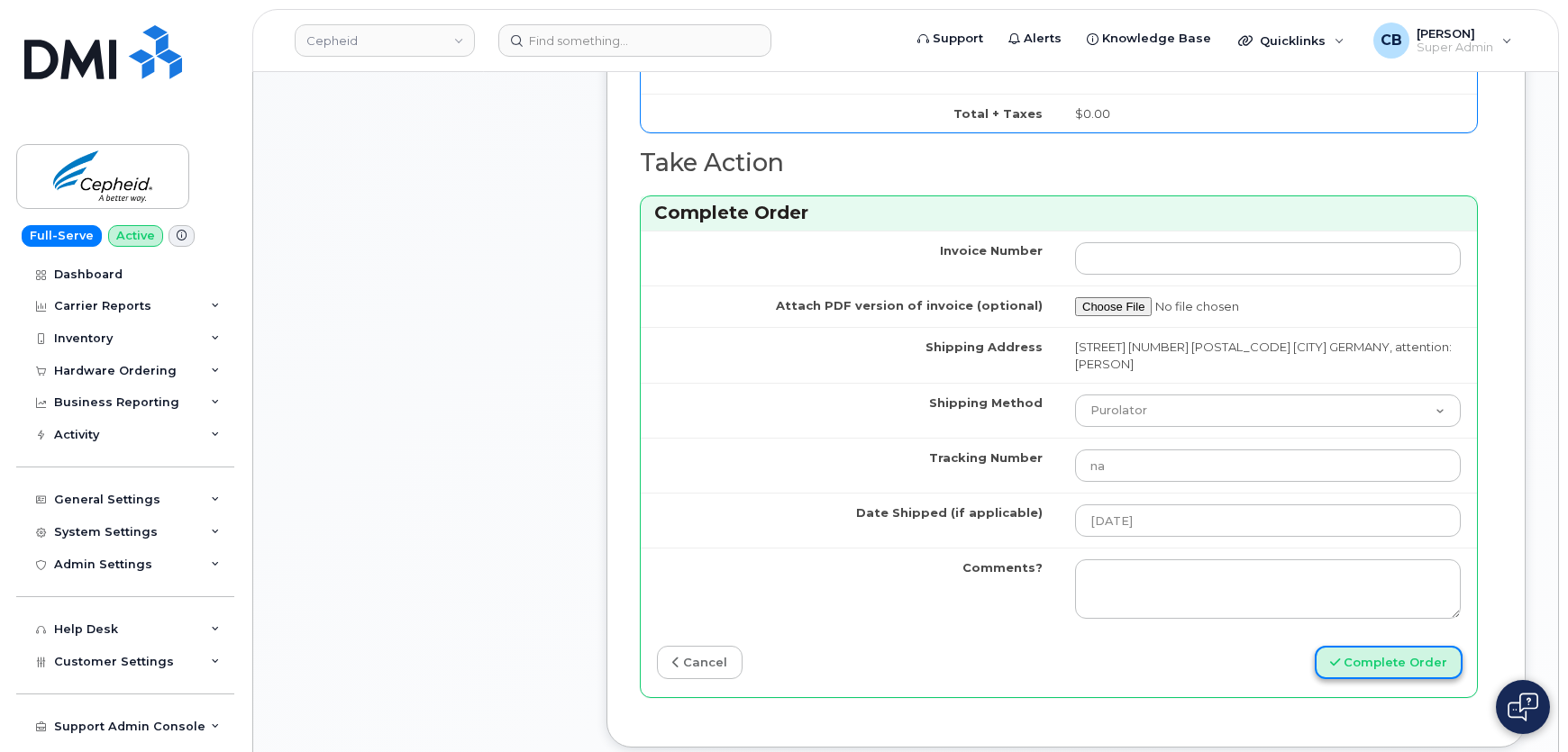 click on "Complete Order" at bounding box center [1389, 662] 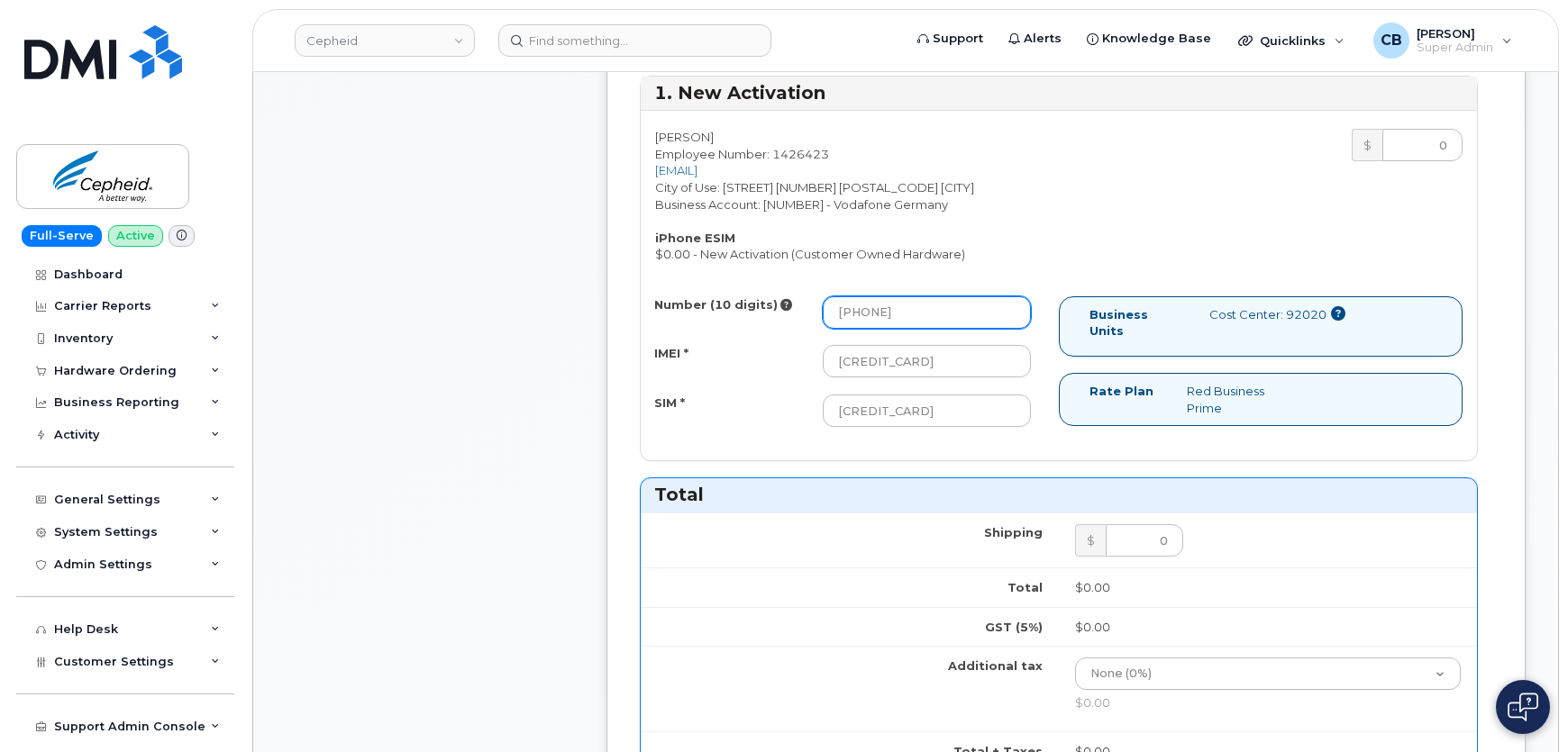 scroll, scrollTop: 639, scrollLeft: 0, axis: vertical 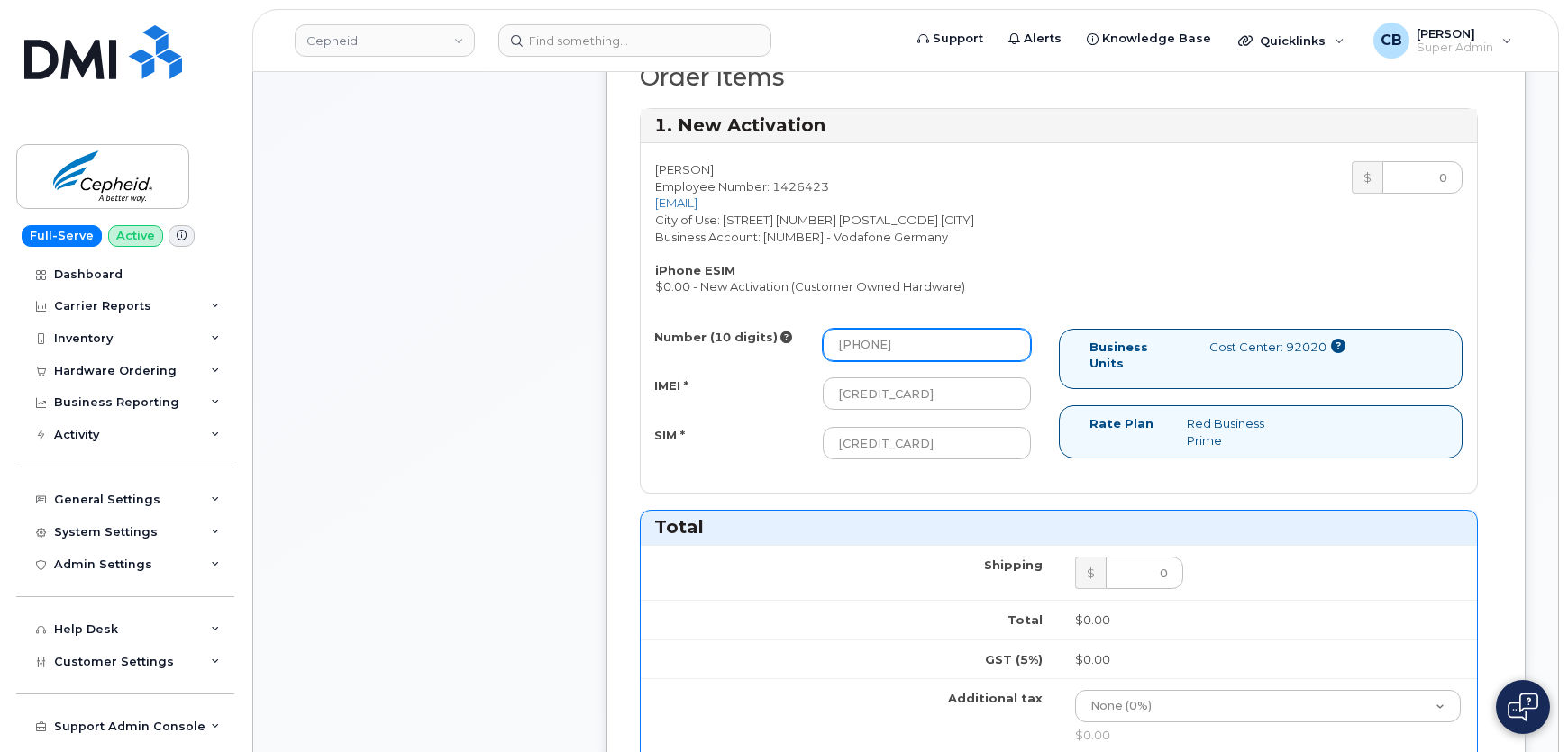 click on "91626350751" at bounding box center (926, 345) 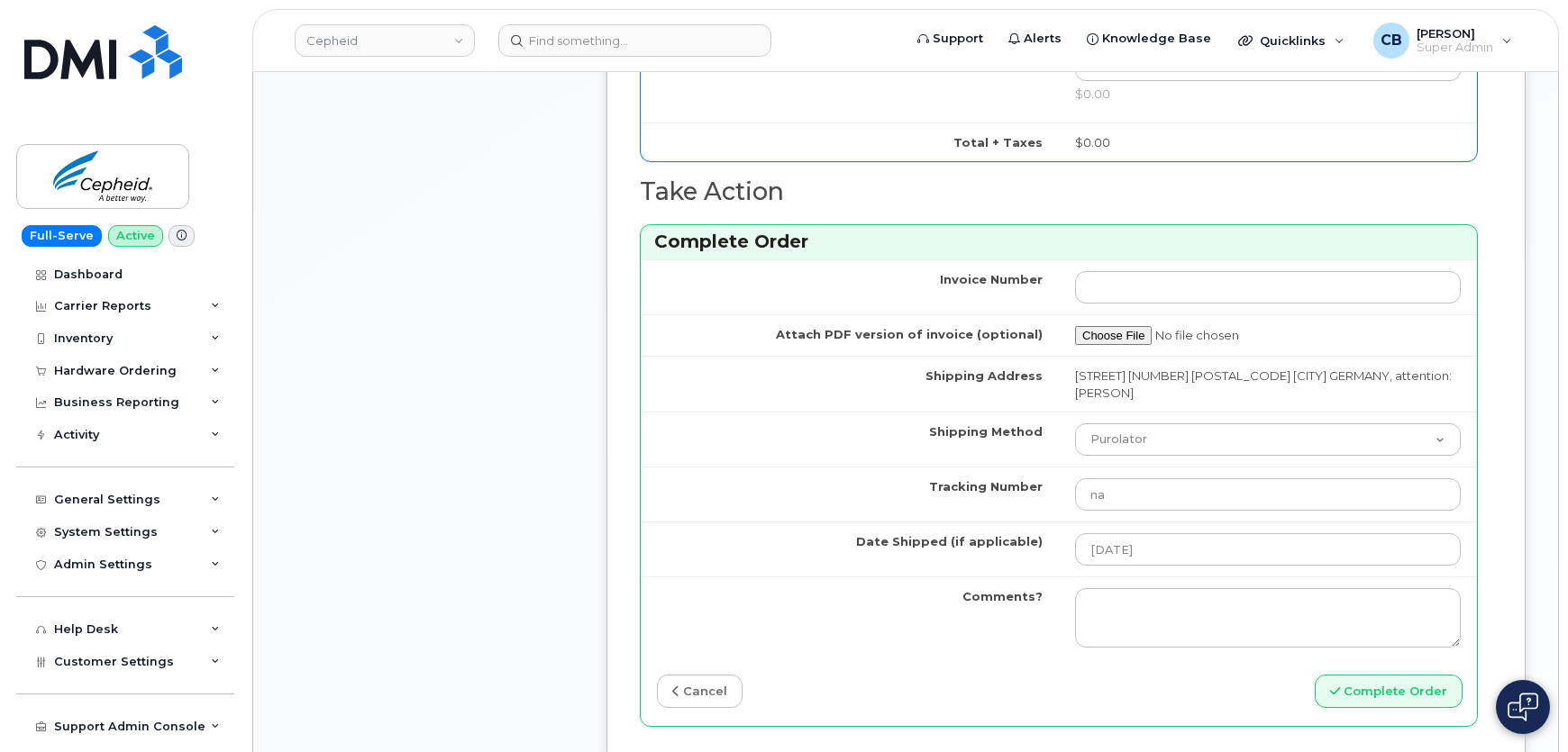 scroll, scrollTop: 1458, scrollLeft: 0, axis: vertical 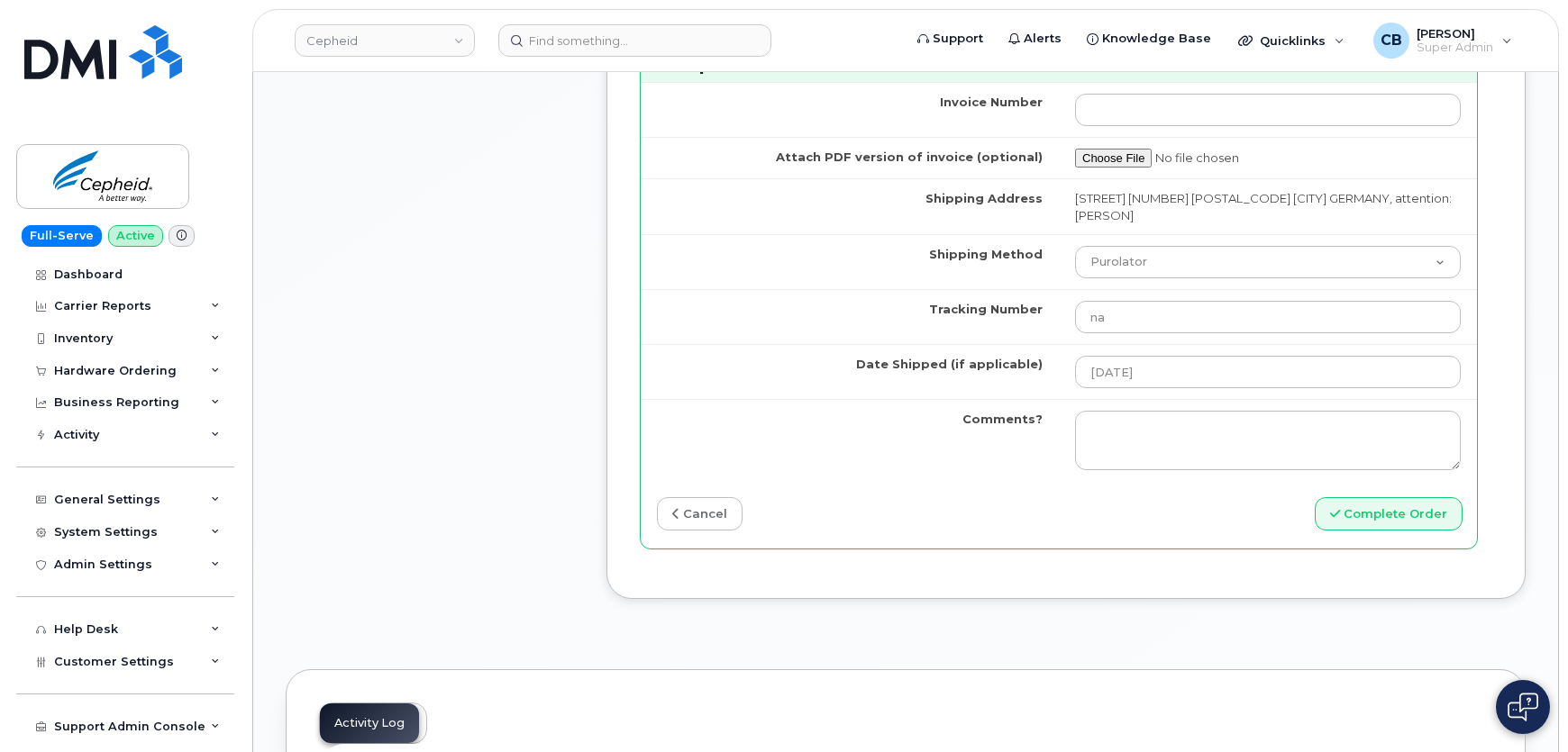 type 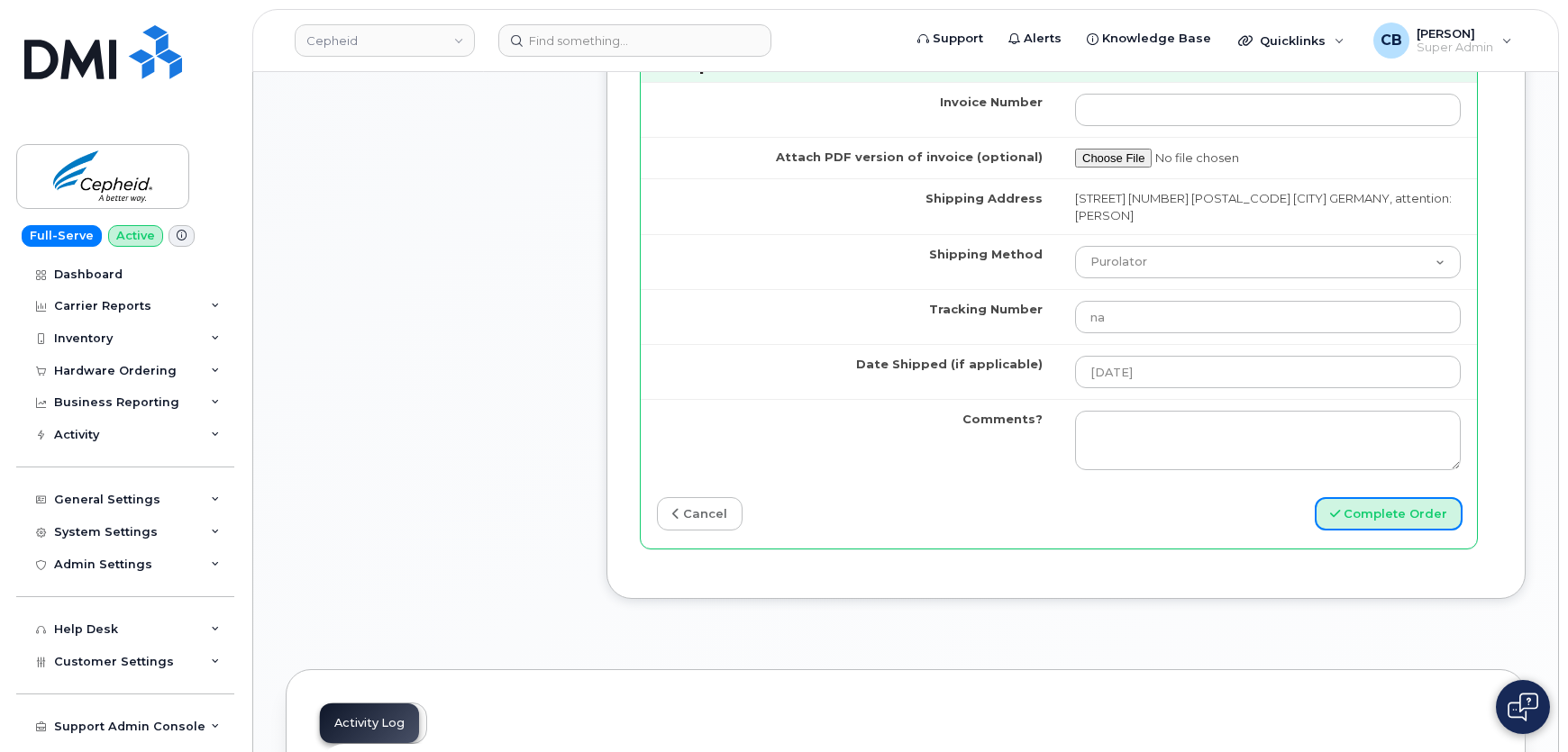 click on "Complete Order" at bounding box center [1389, 513] 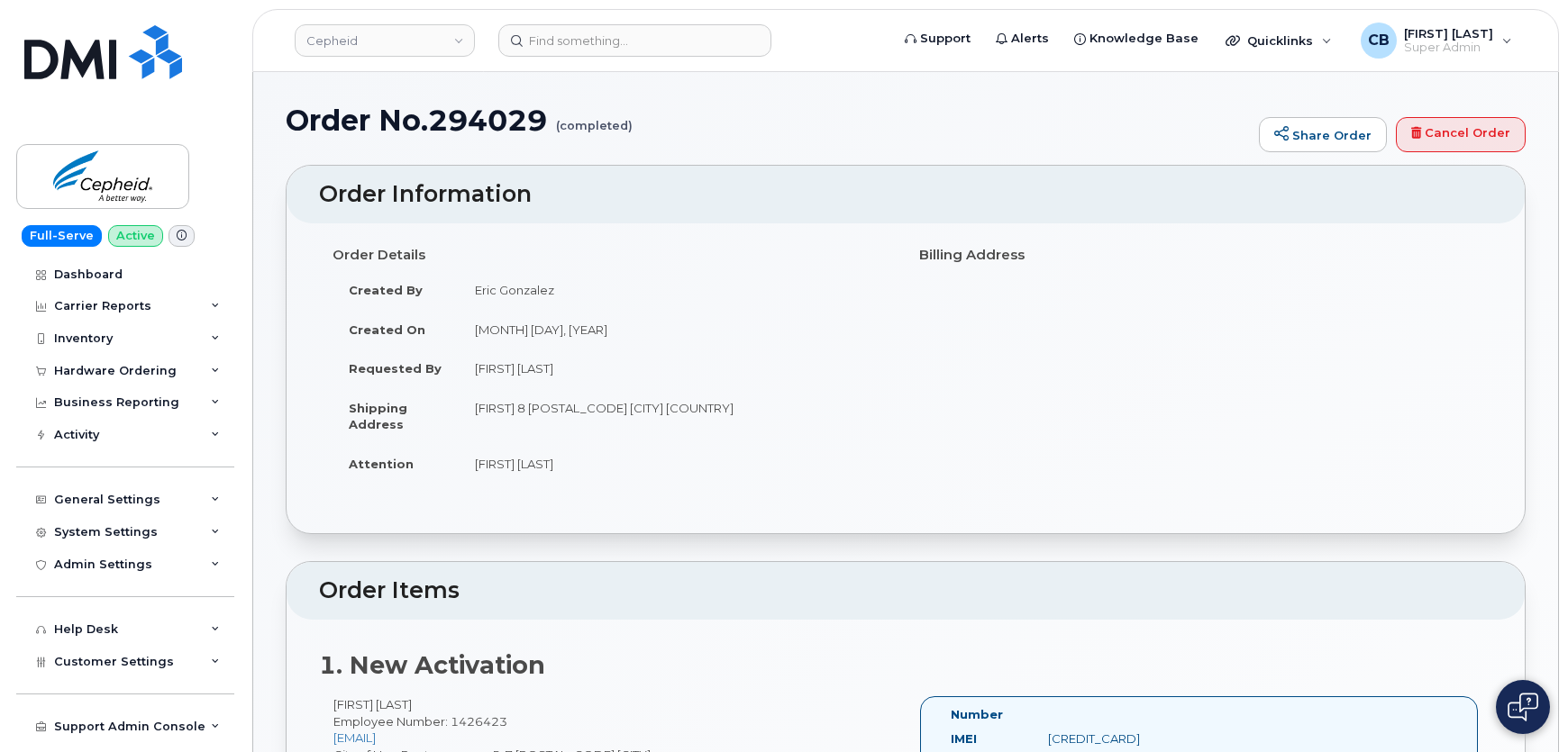 scroll, scrollTop: 0, scrollLeft: 0, axis: both 